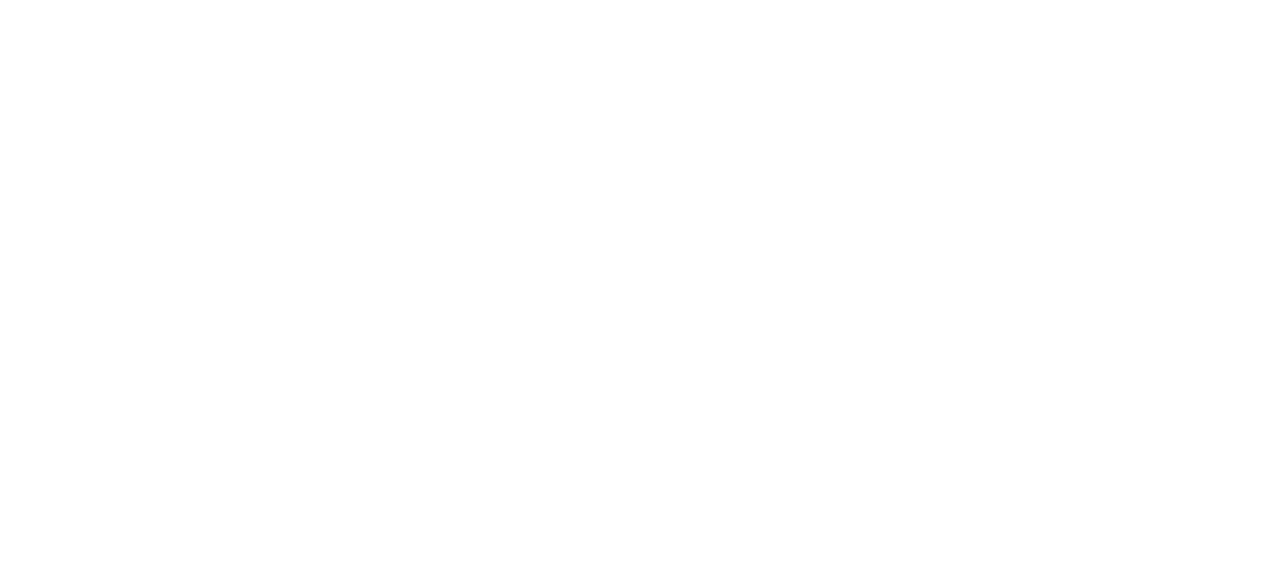 scroll, scrollTop: 0, scrollLeft: 0, axis: both 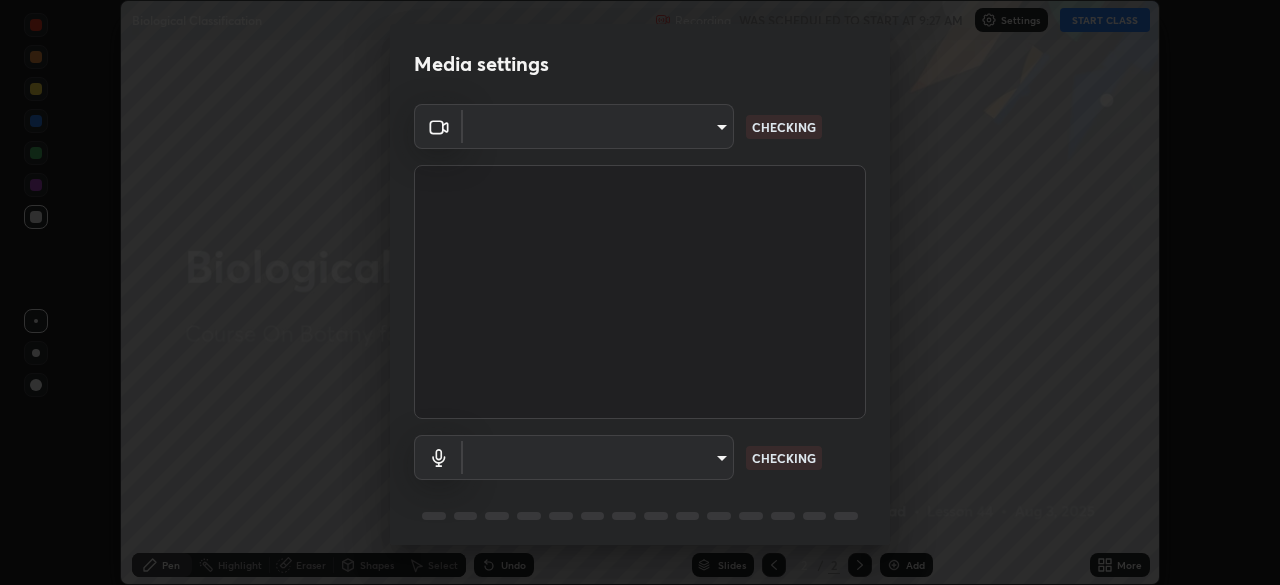 type on "f214d892c1ea21fc9911be358f21603cf7c671268a3f3fdd0c8c81d5790bf436" 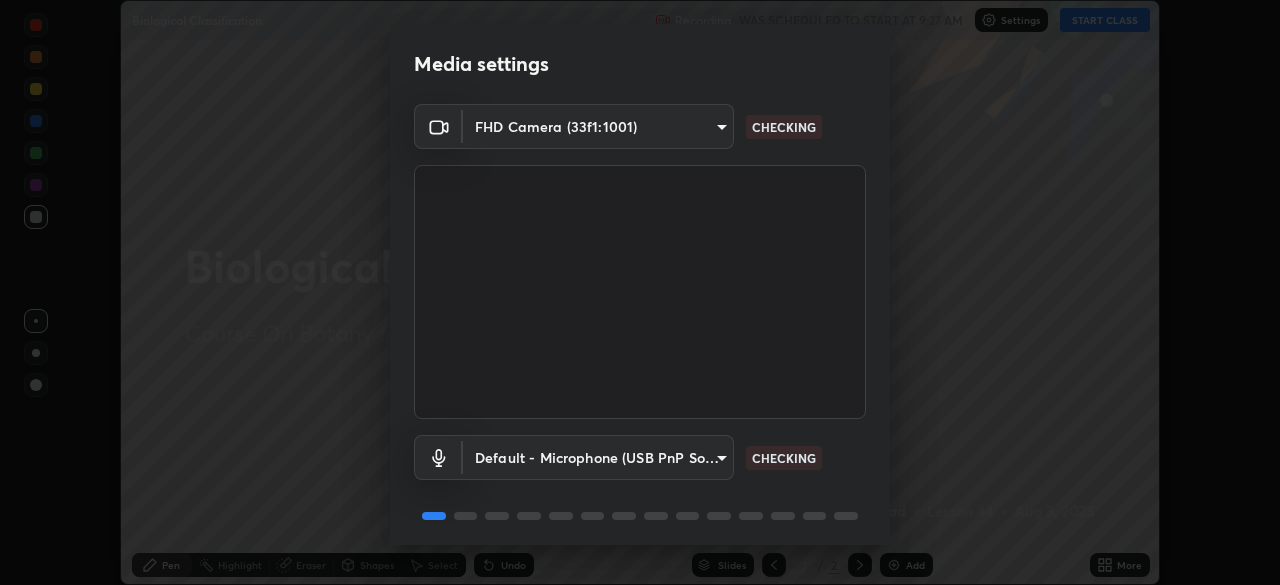 scroll, scrollTop: 71, scrollLeft: 0, axis: vertical 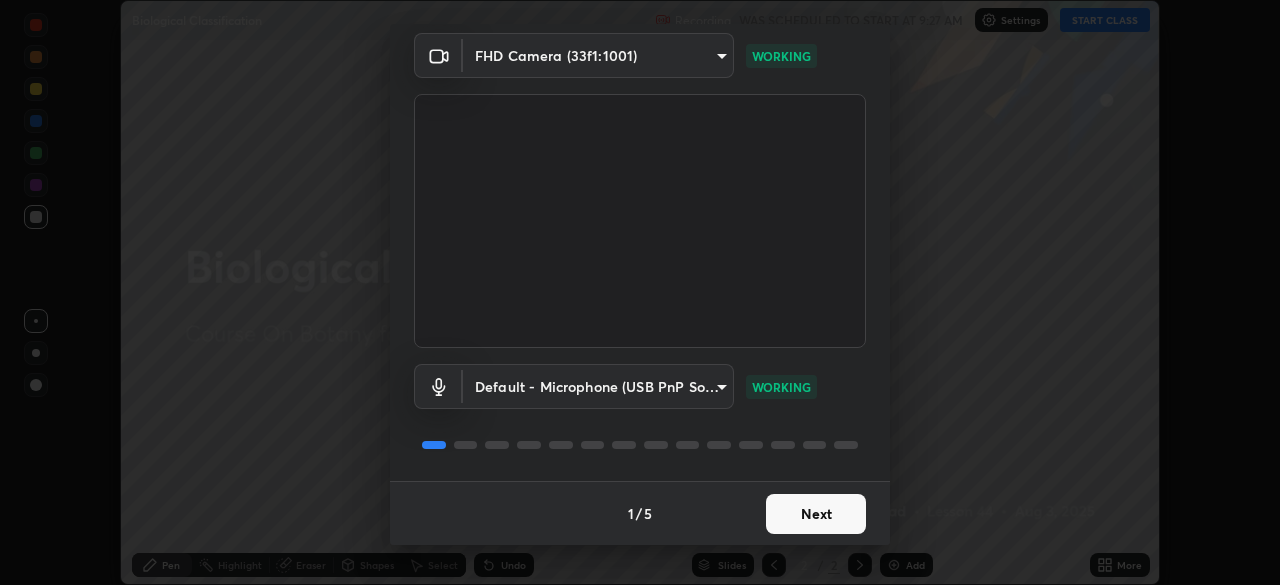 click on "Next" at bounding box center [816, 514] 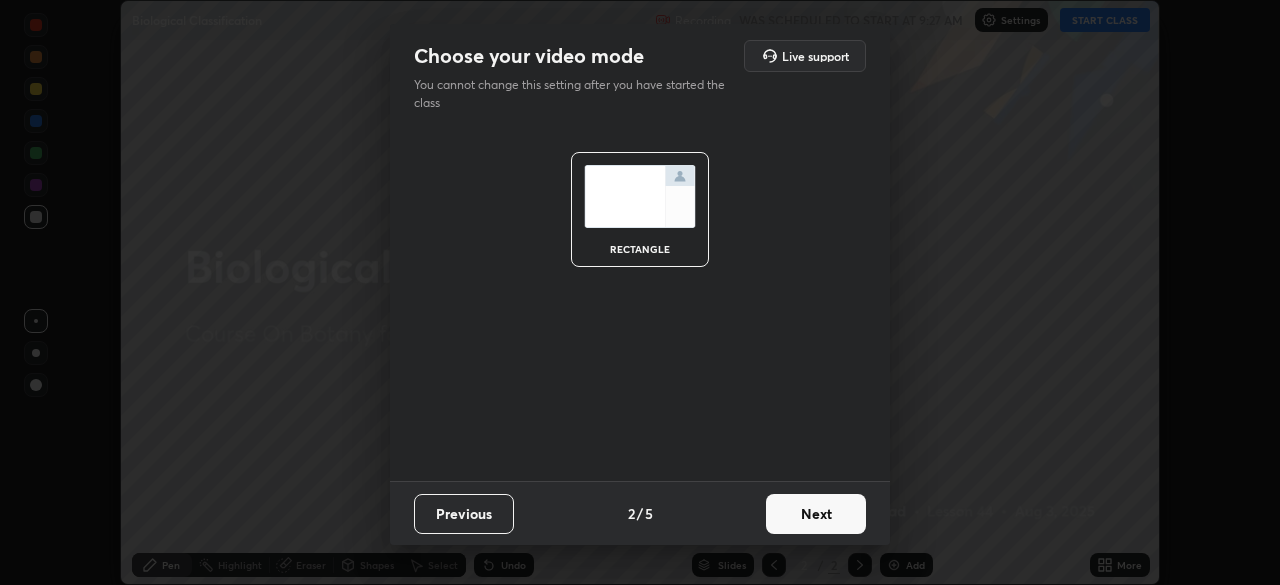 scroll, scrollTop: 0, scrollLeft: 0, axis: both 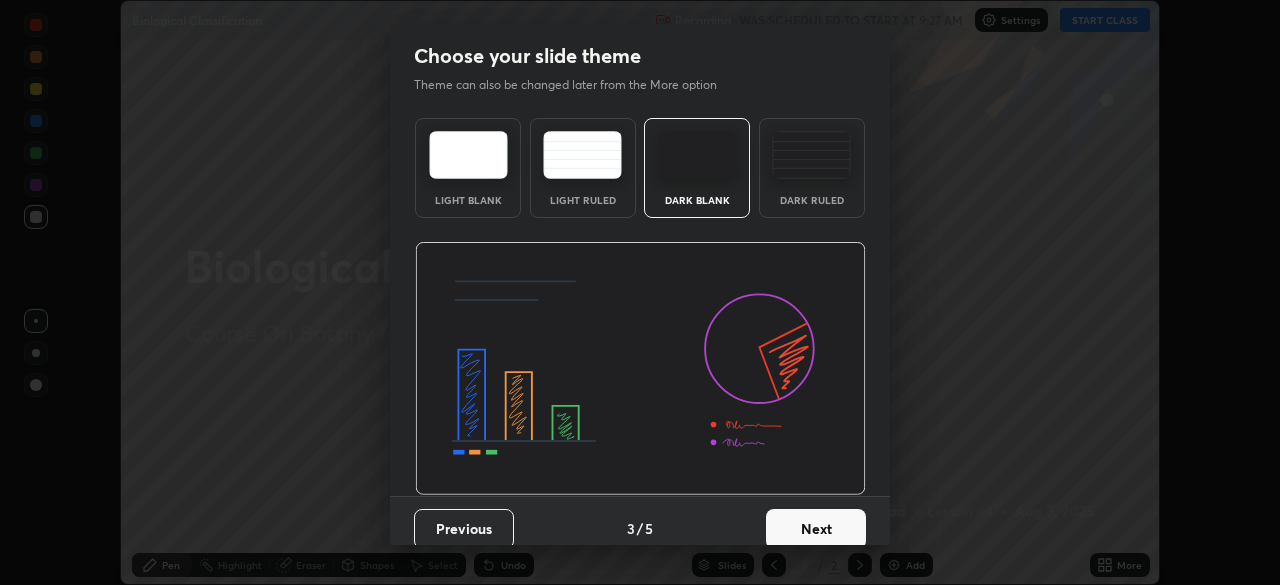 click on "Next" at bounding box center (816, 529) 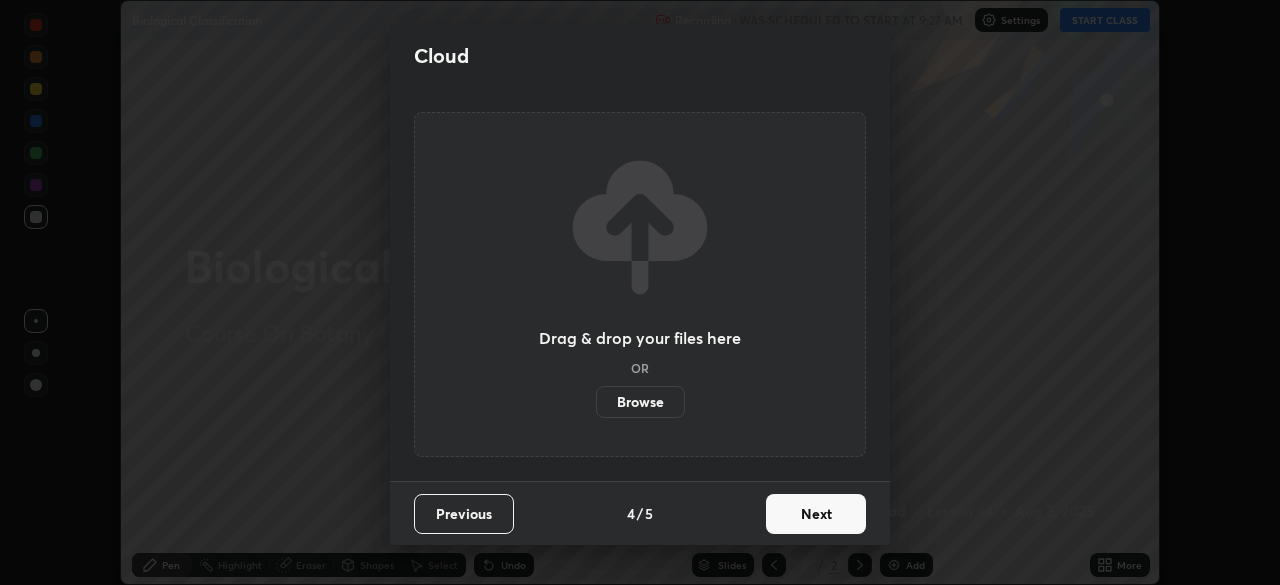 click on "Next" at bounding box center (816, 514) 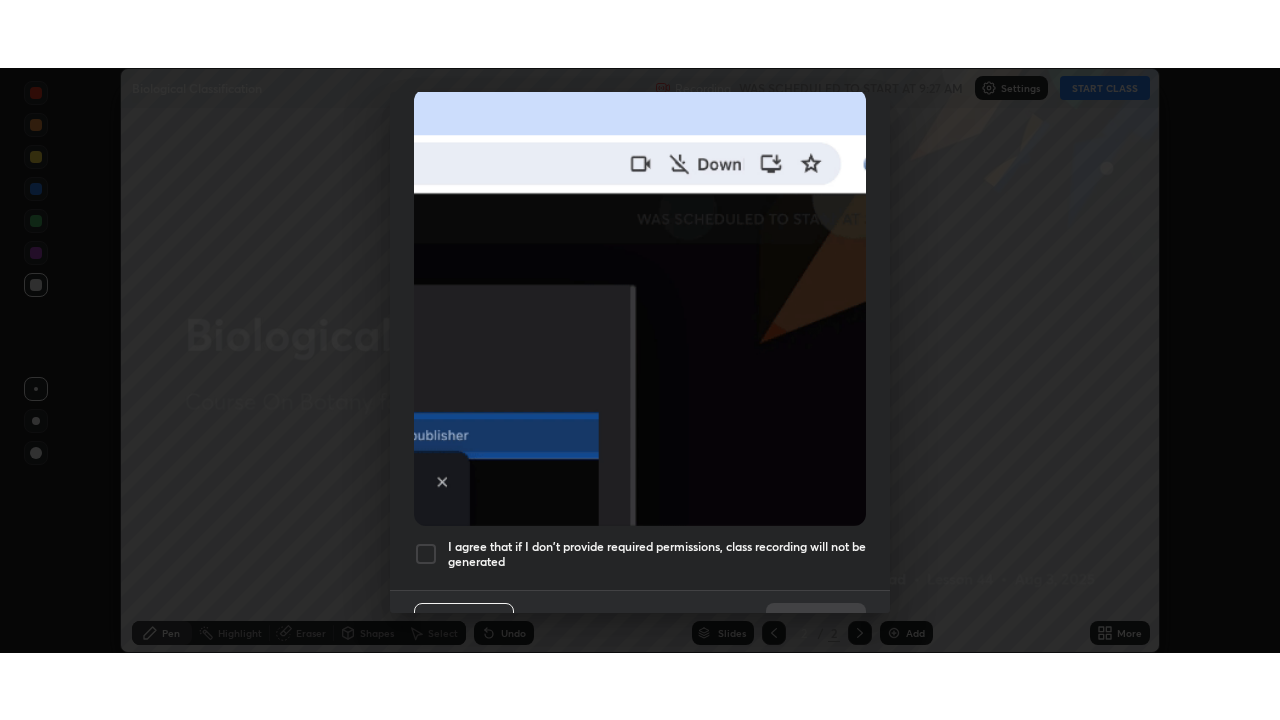 scroll, scrollTop: 479, scrollLeft: 0, axis: vertical 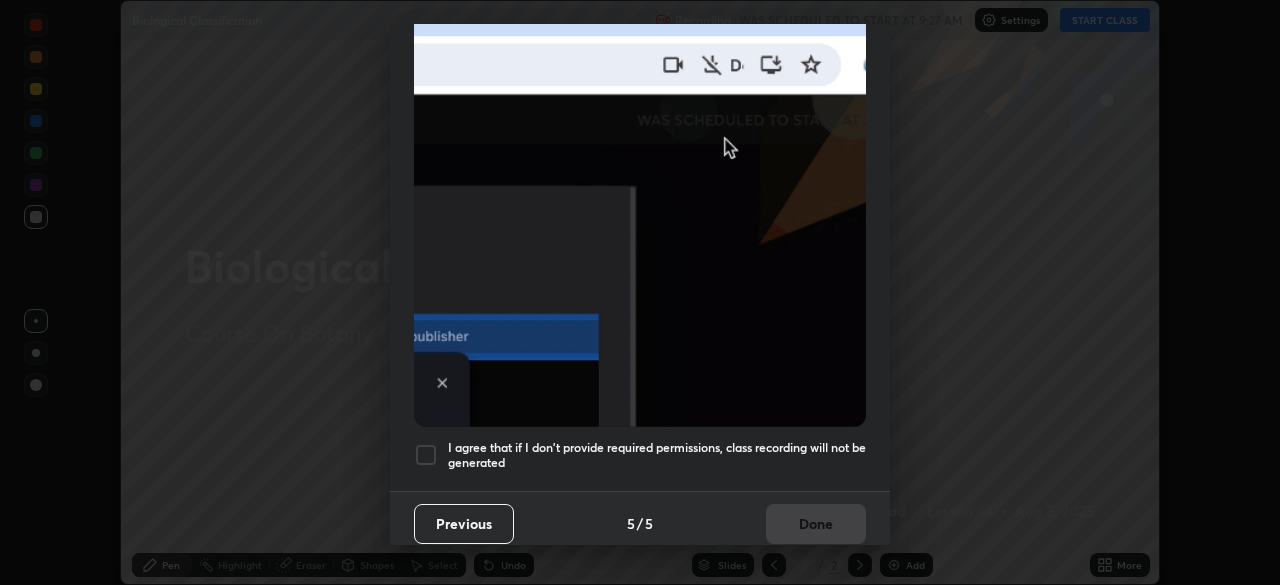 click at bounding box center (426, 455) 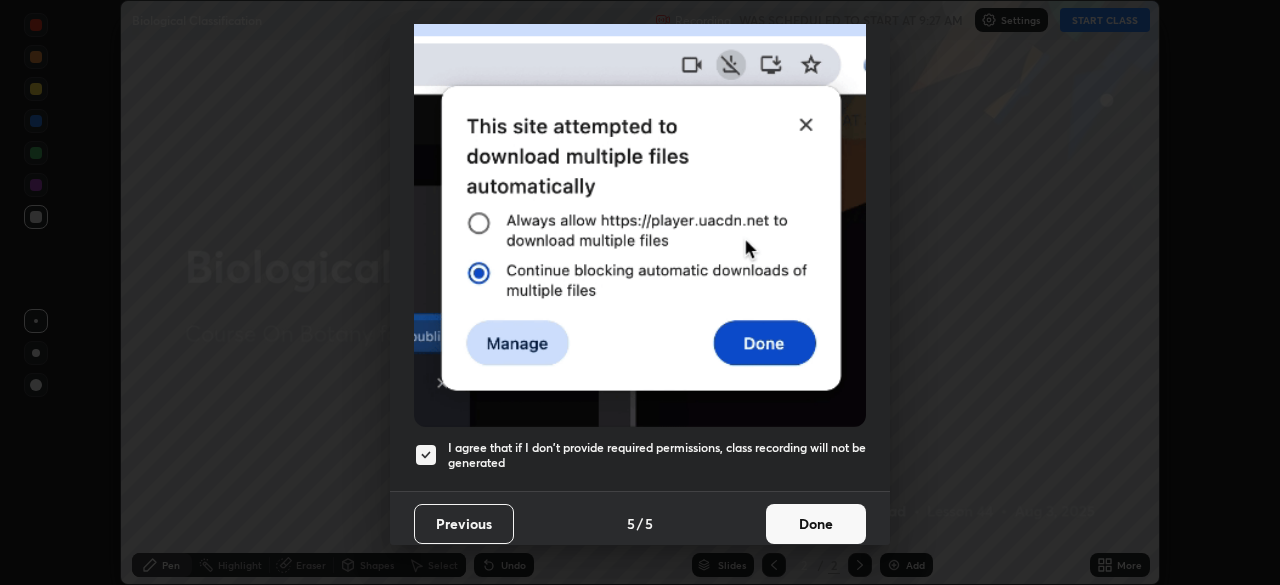 click on "Done" at bounding box center (816, 524) 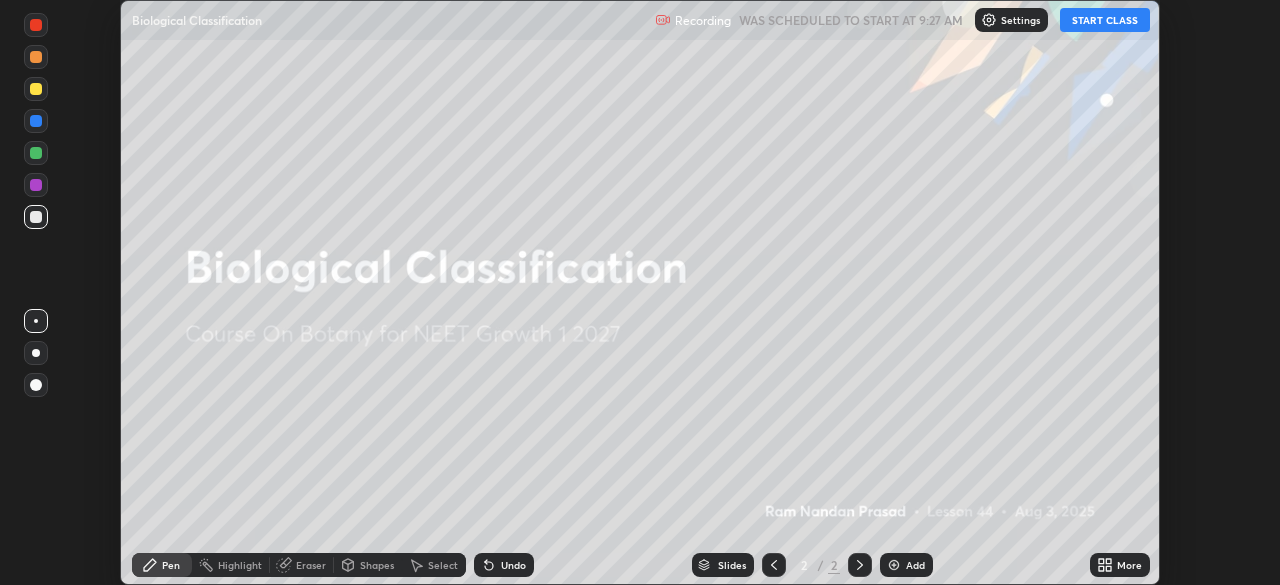 click on "START CLASS" at bounding box center (1105, 20) 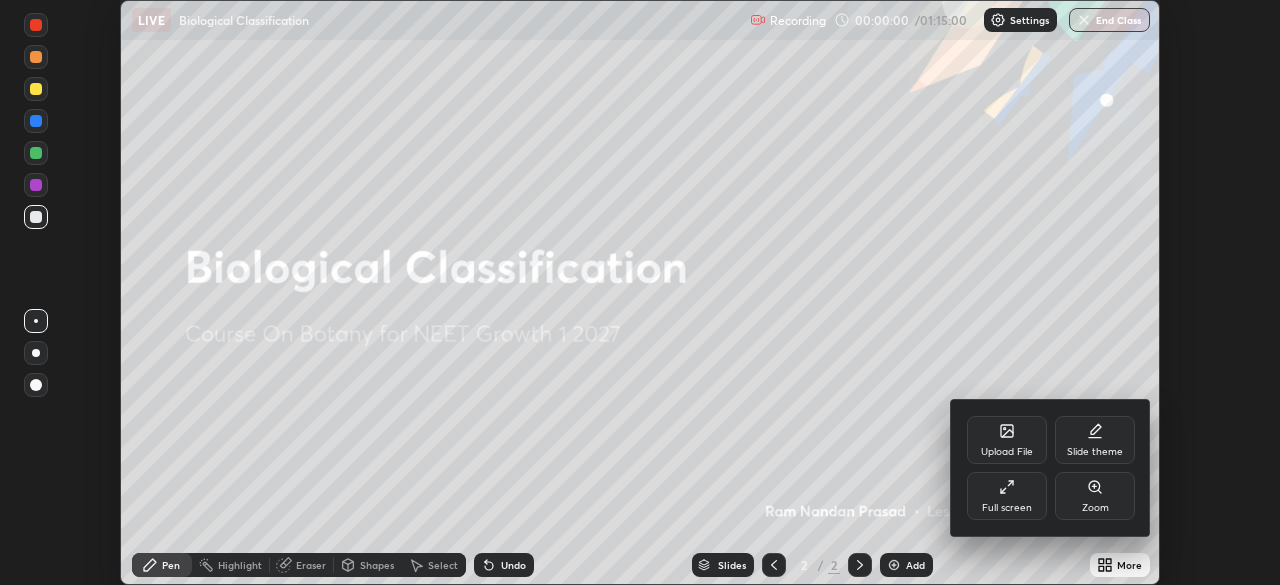 click on "Full screen" at bounding box center (1007, 496) 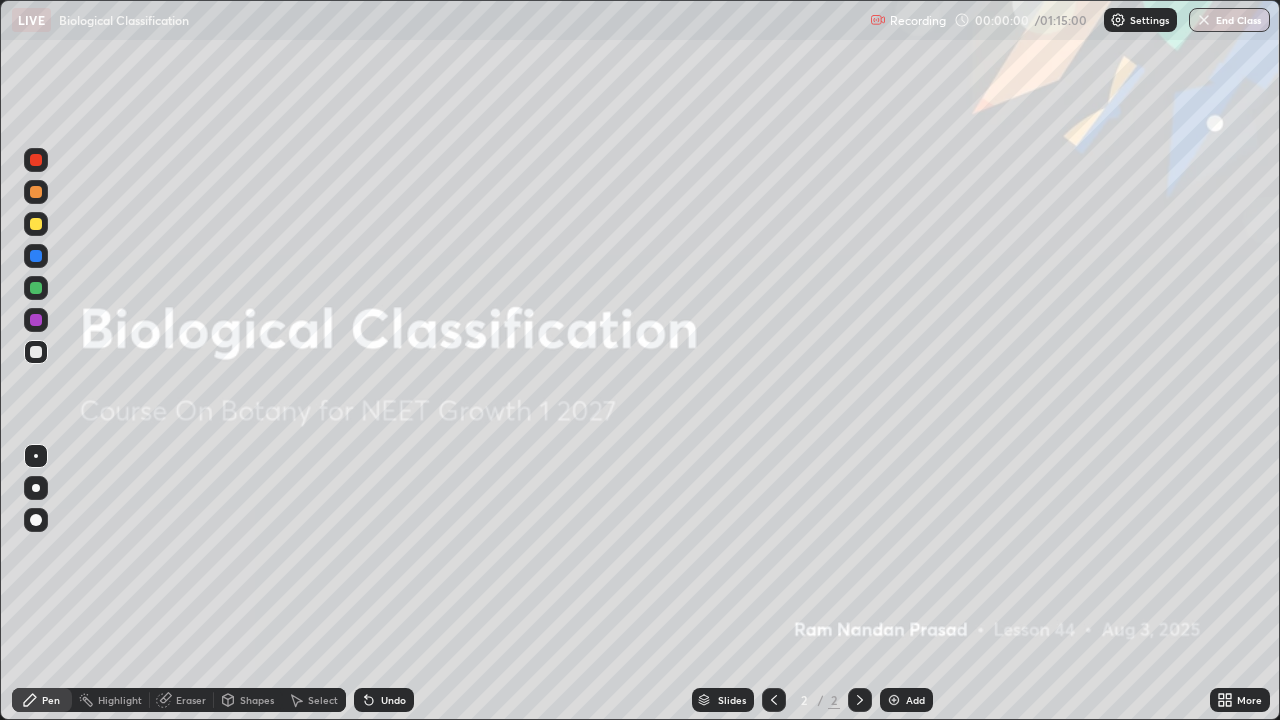 scroll, scrollTop: 99280, scrollLeft: 98720, axis: both 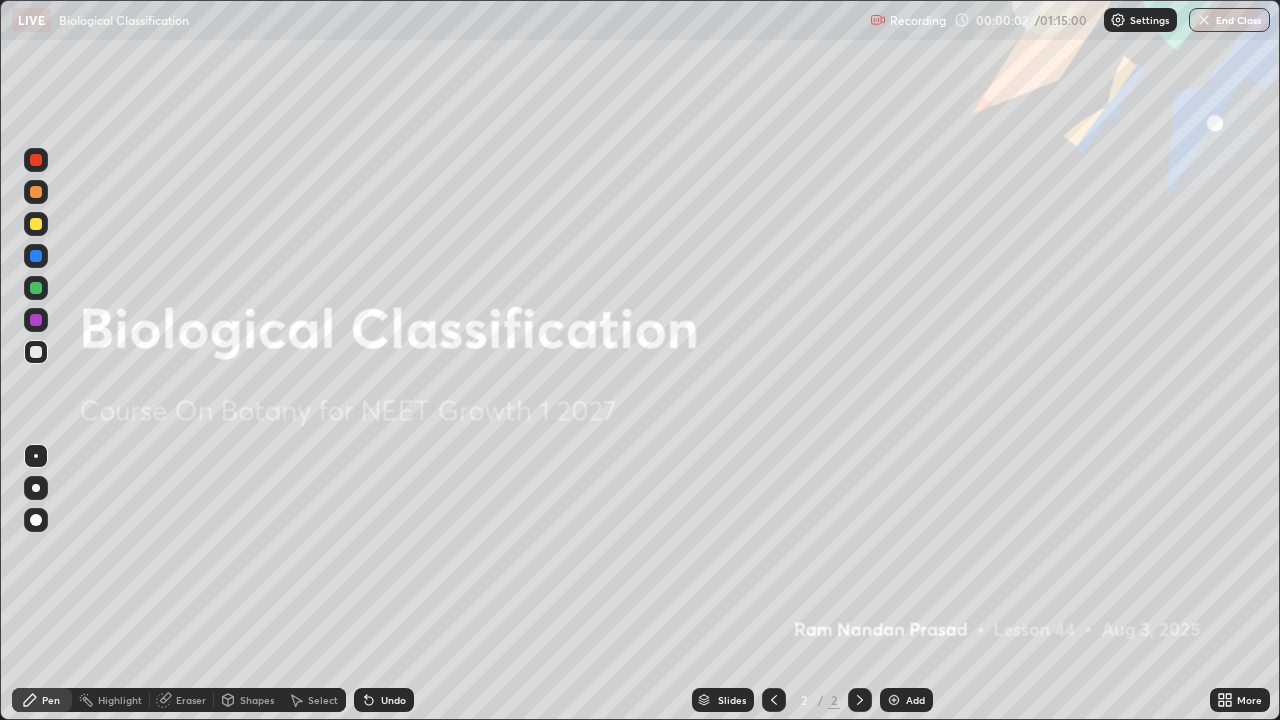 click on "Add" at bounding box center (915, 700) 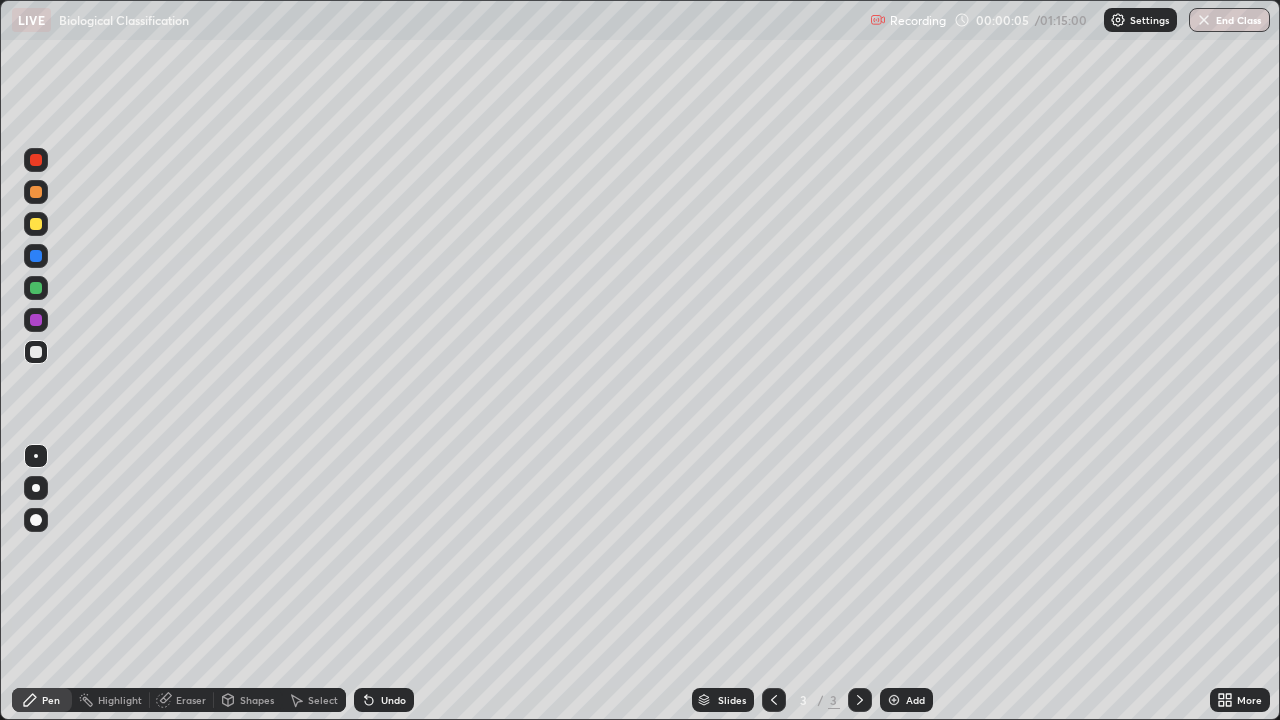 click at bounding box center (36, 224) 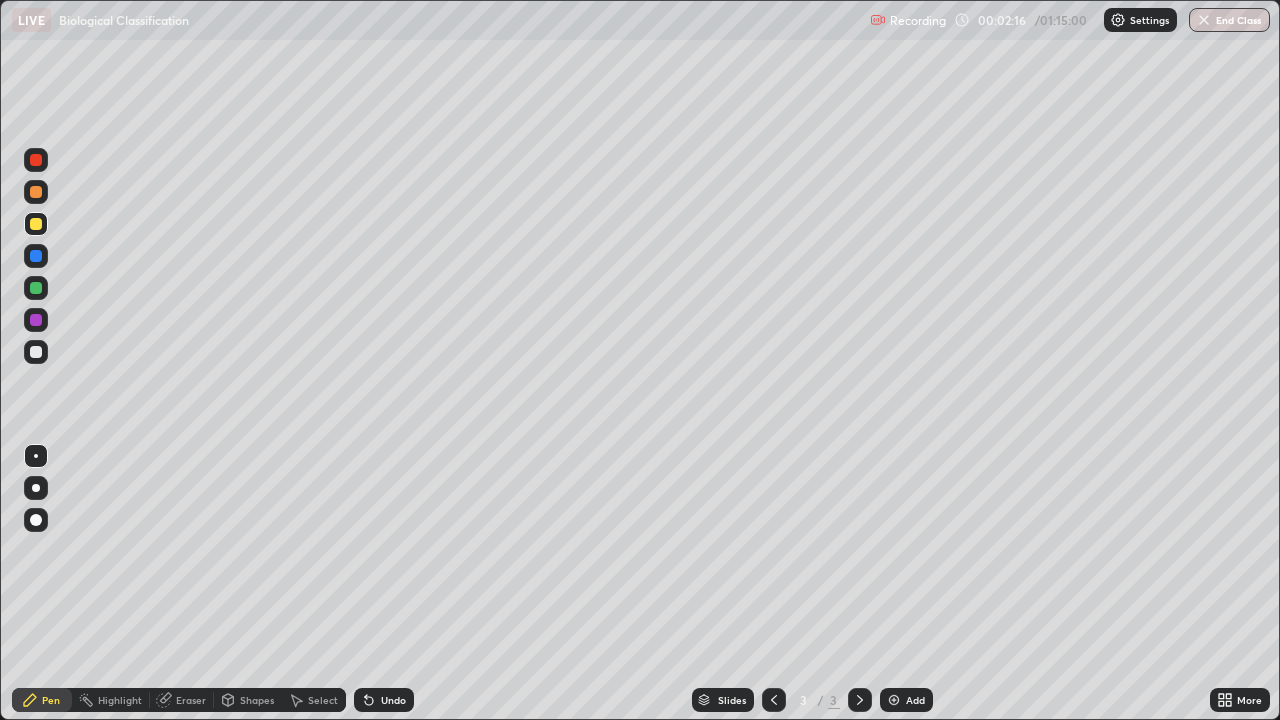 click on "Add" at bounding box center [906, 700] 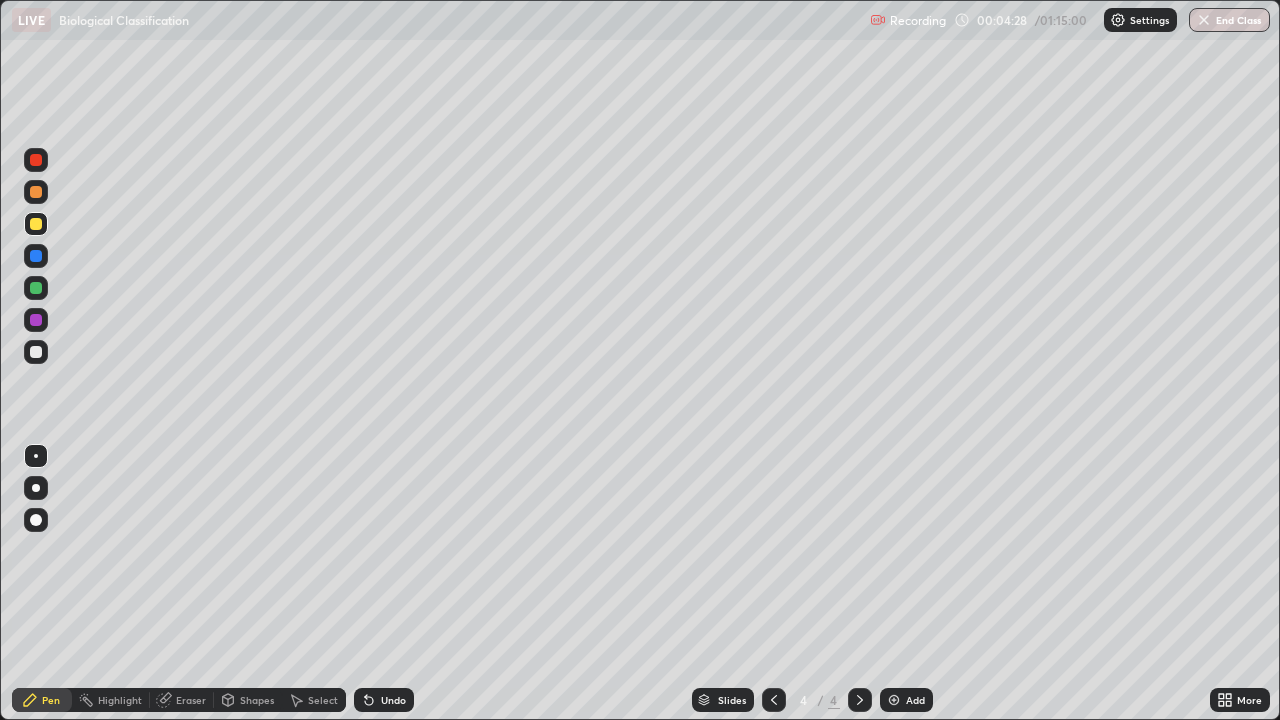 click on "Add" at bounding box center [915, 700] 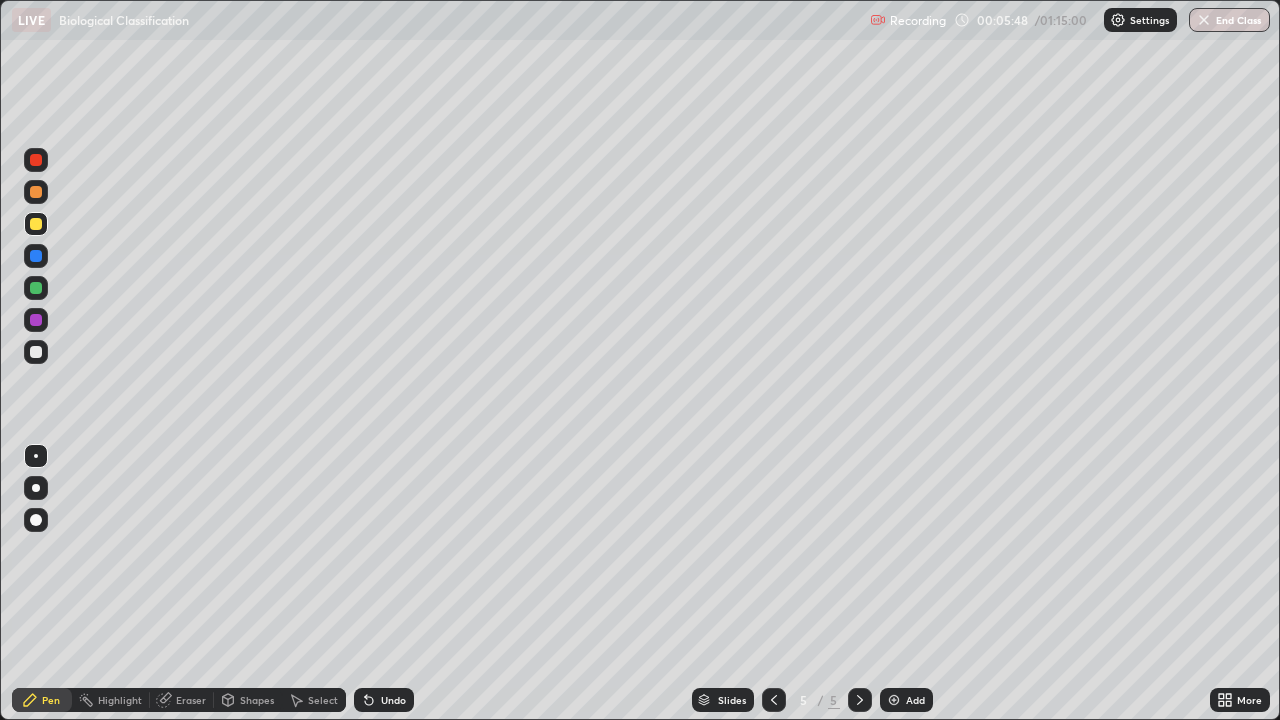 click at bounding box center (36, 352) 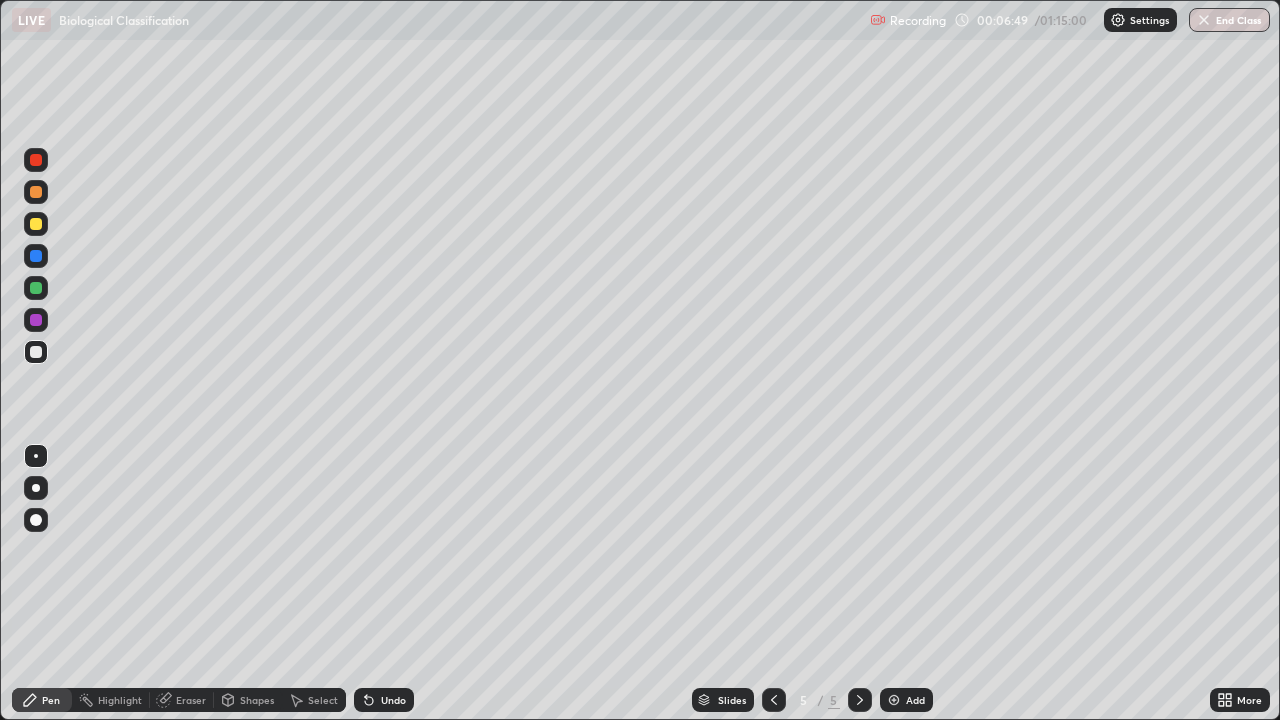 click on "Add" at bounding box center [915, 700] 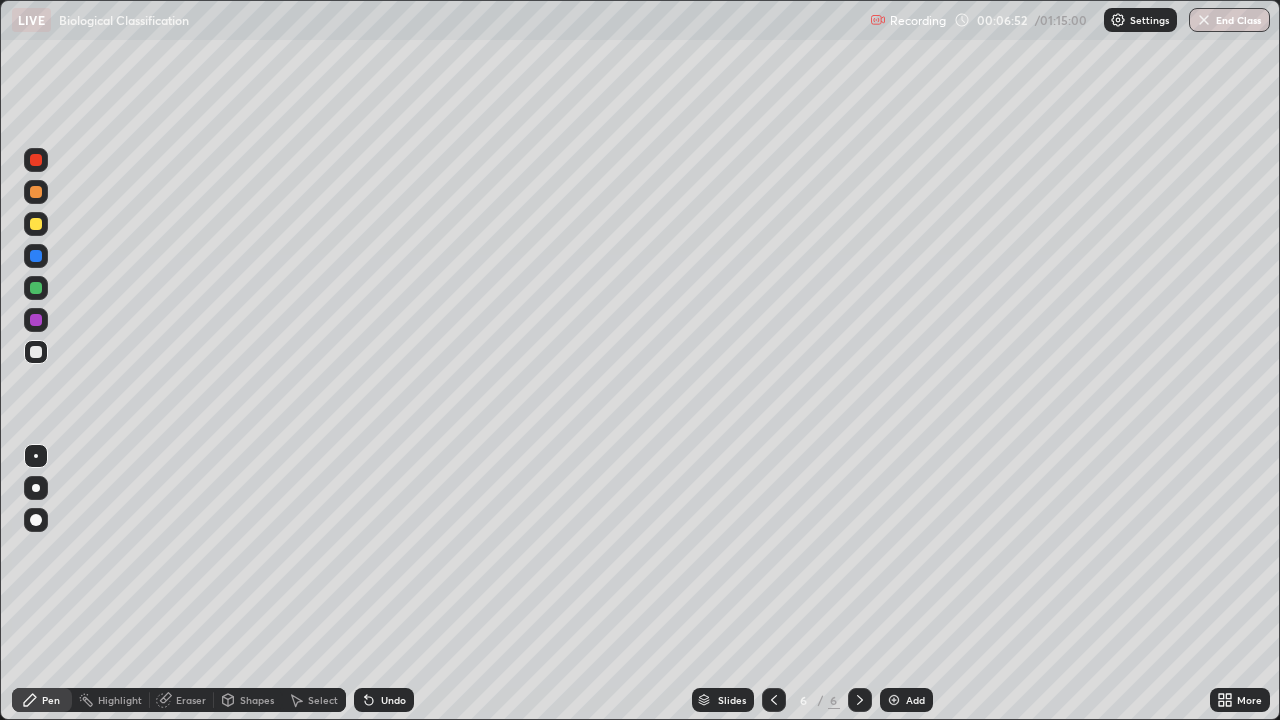 click at bounding box center [36, 224] 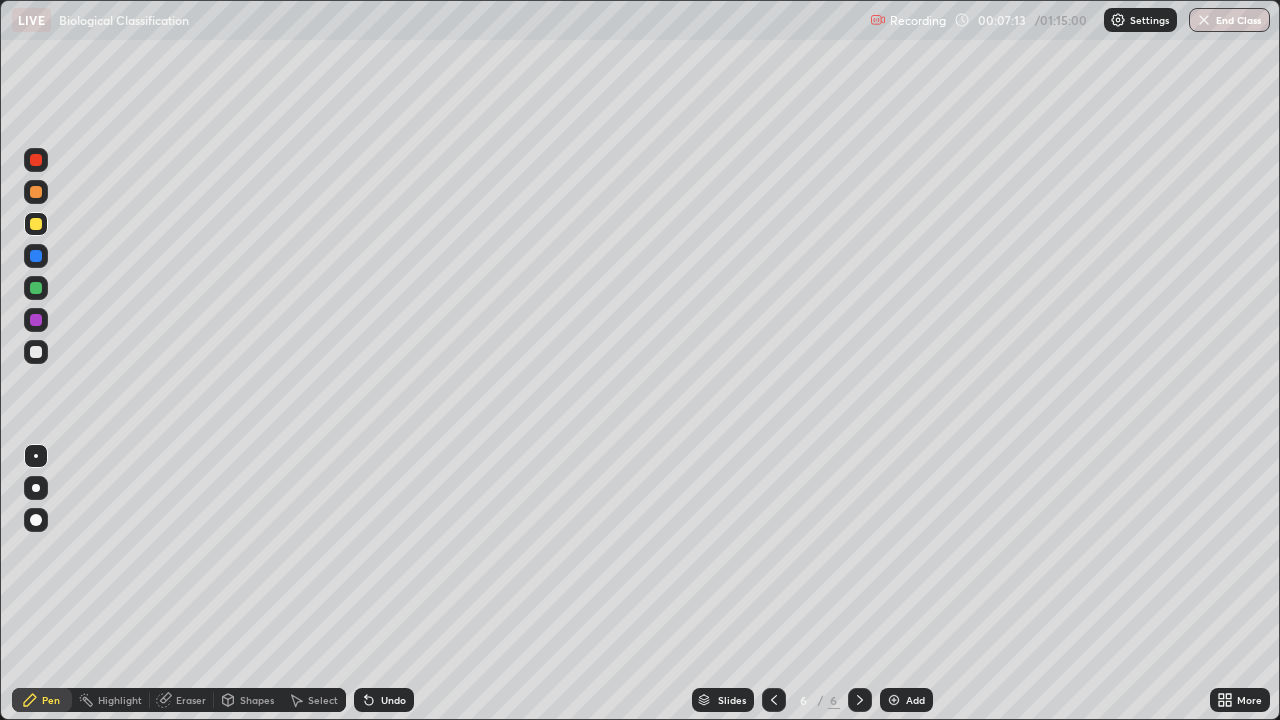 click at bounding box center (36, 352) 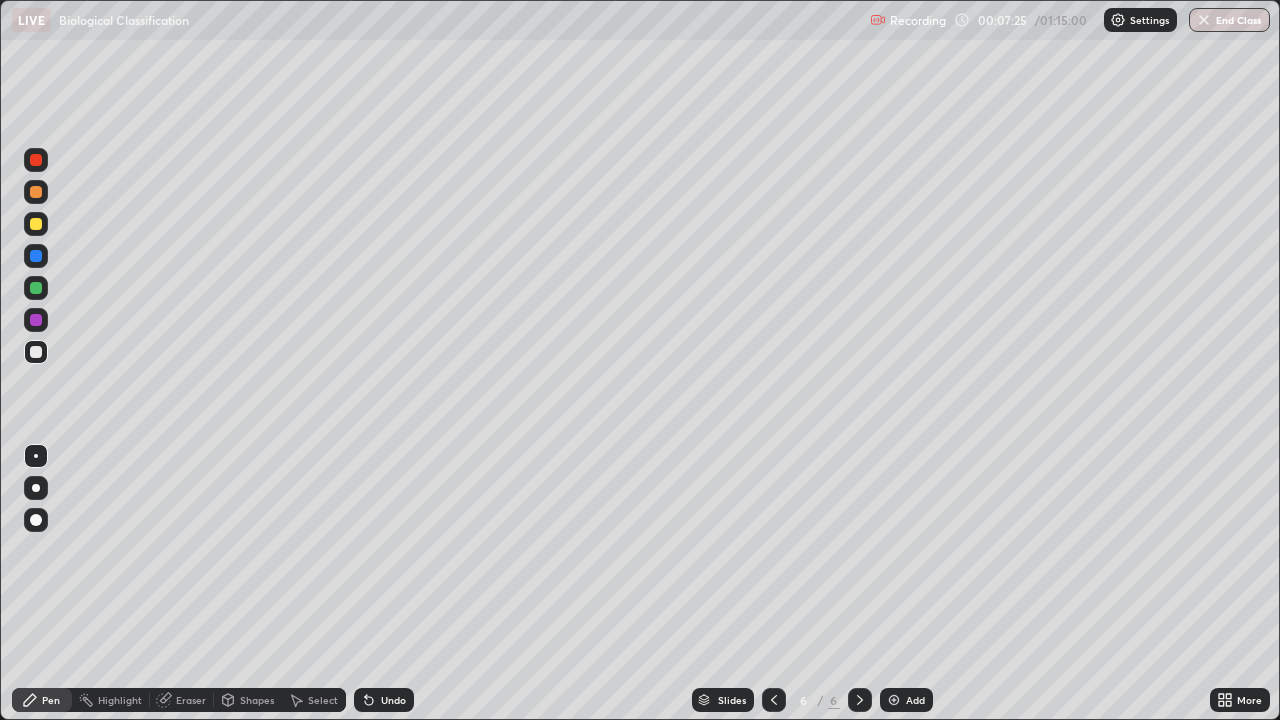 click on "Eraser" at bounding box center [191, 700] 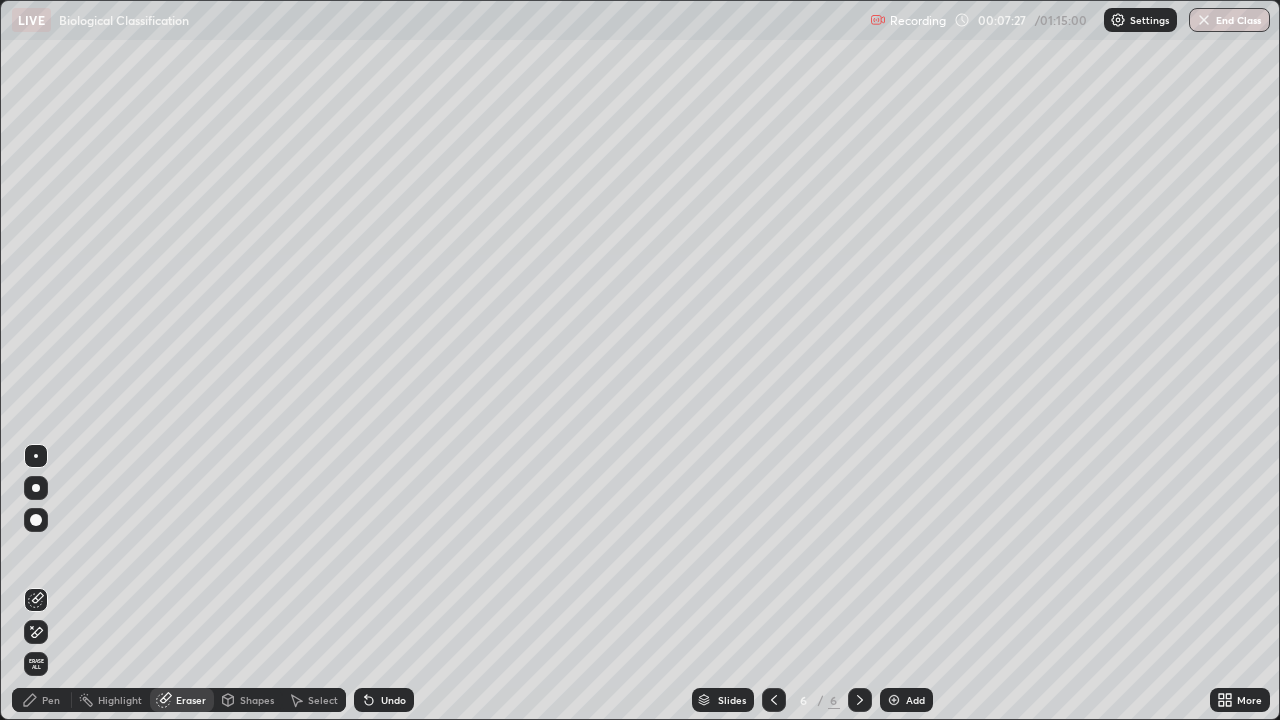 click on "Pen" at bounding box center (51, 700) 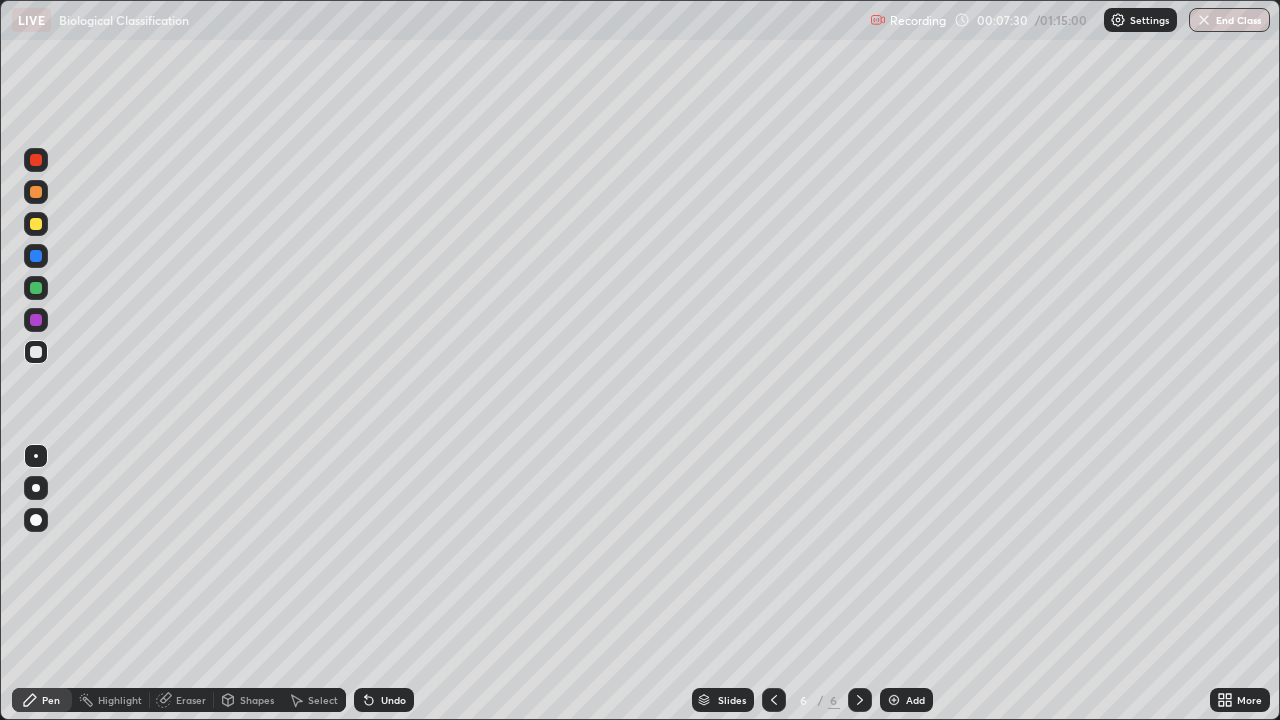click on "Pen" at bounding box center (51, 700) 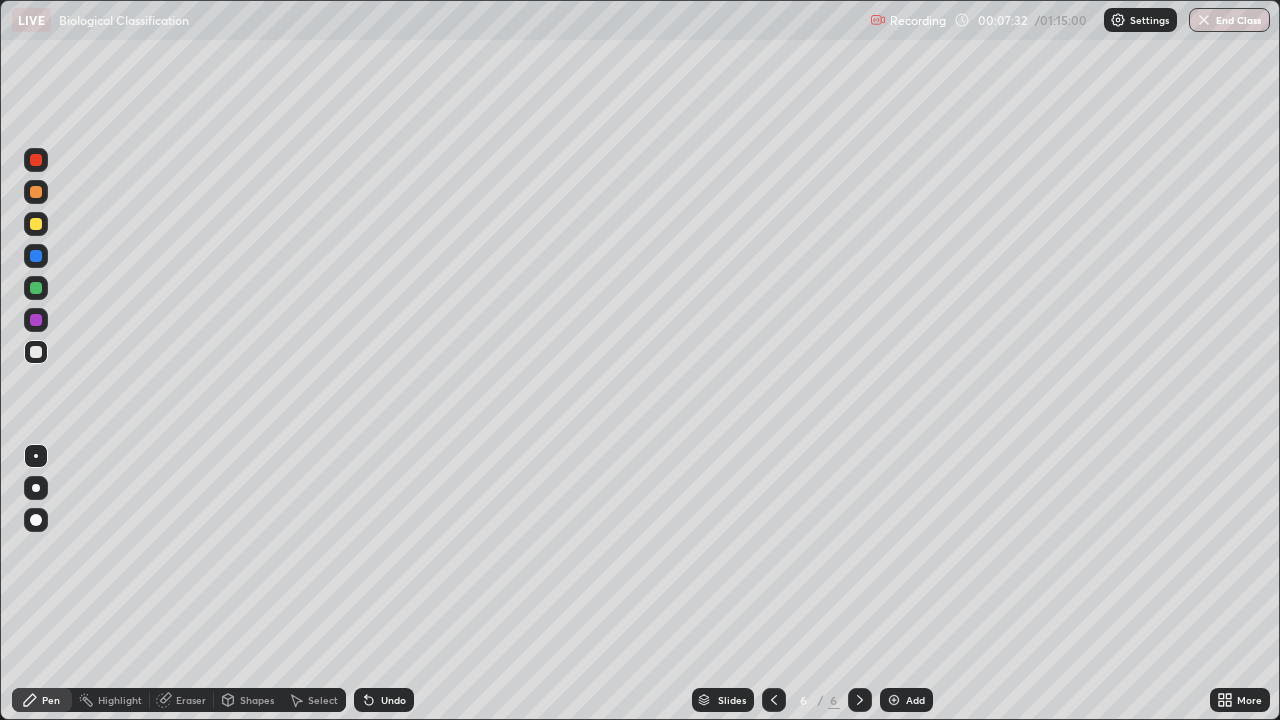 click at bounding box center (36, 224) 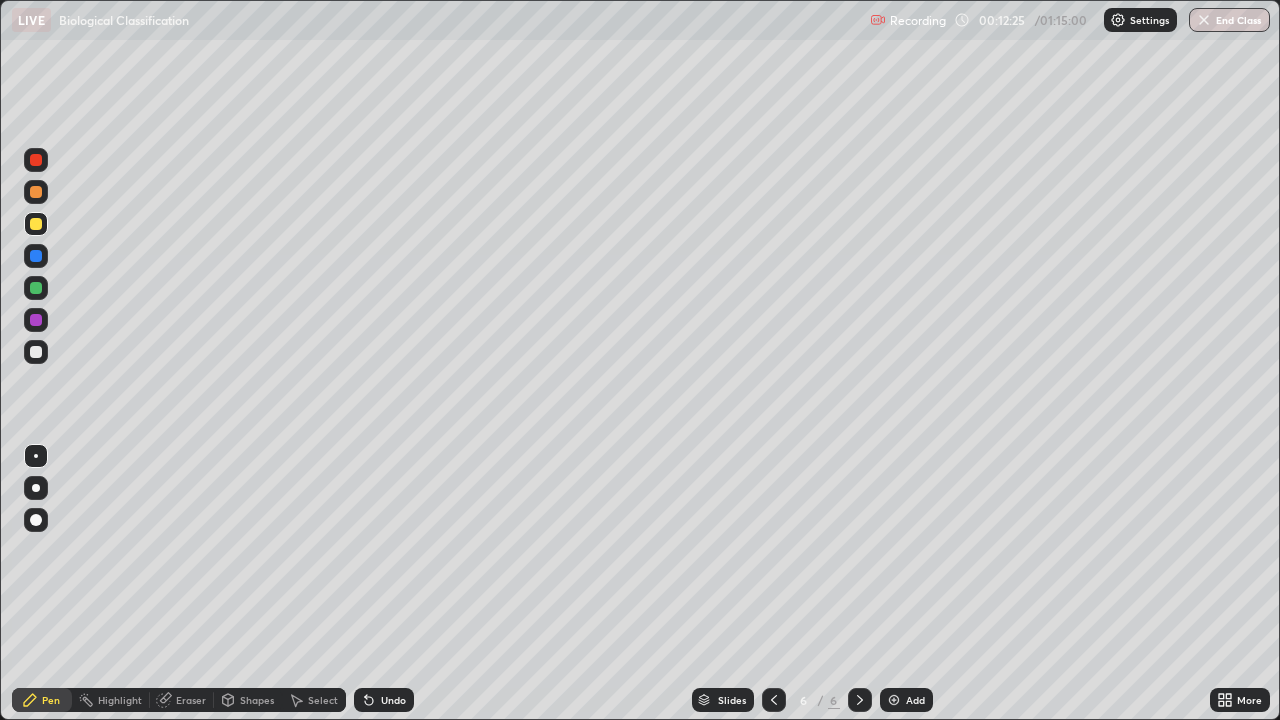 click on "Add" at bounding box center [915, 700] 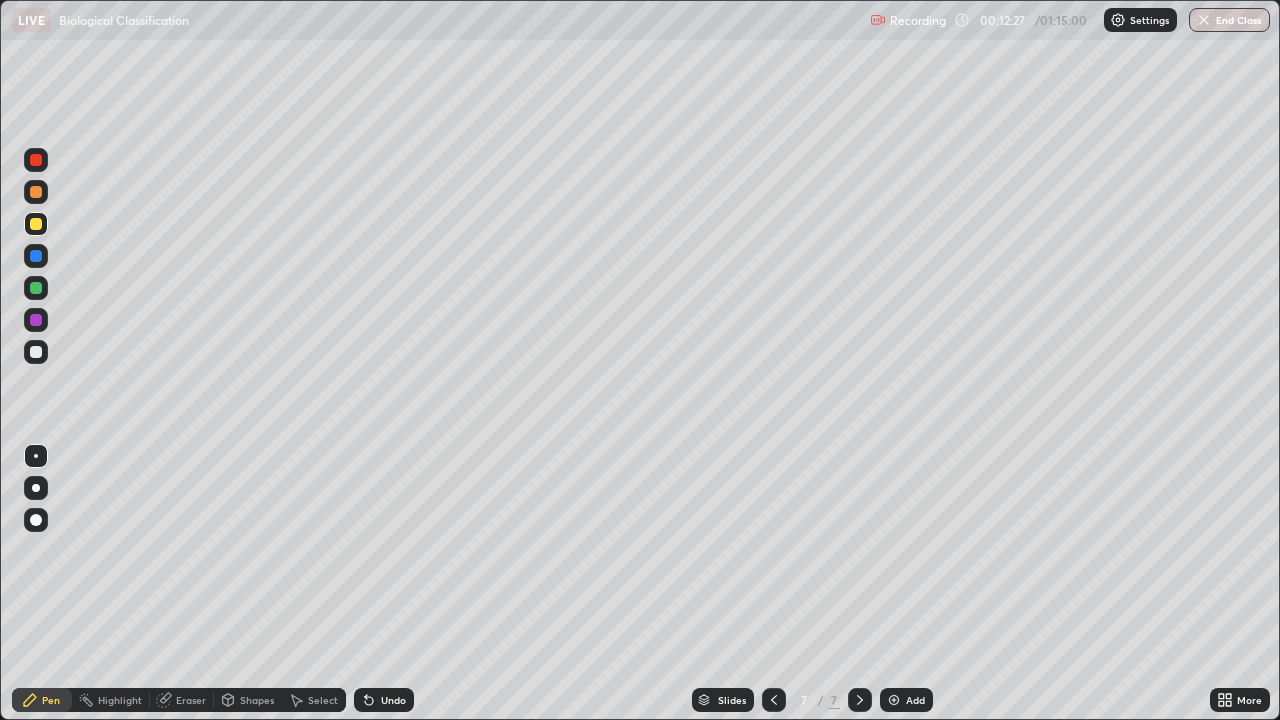 click at bounding box center [36, 288] 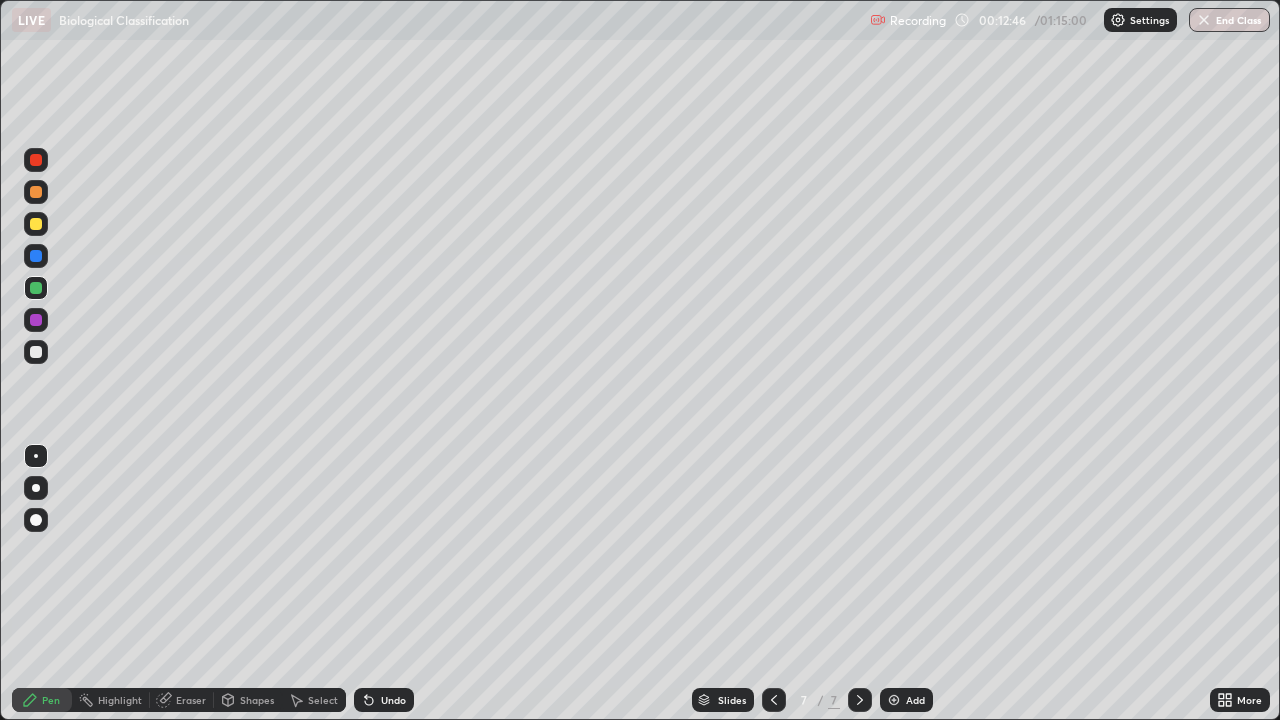click at bounding box center (36, 352) 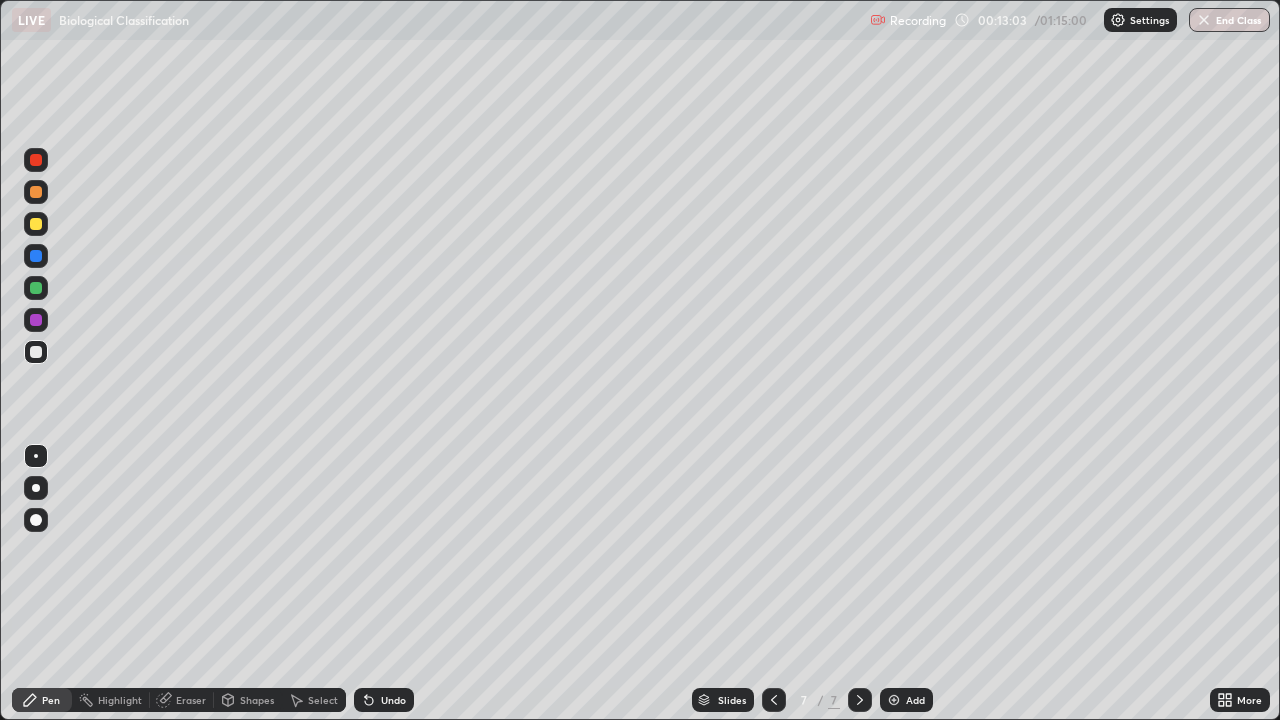 click at bounding box center [36, 288] 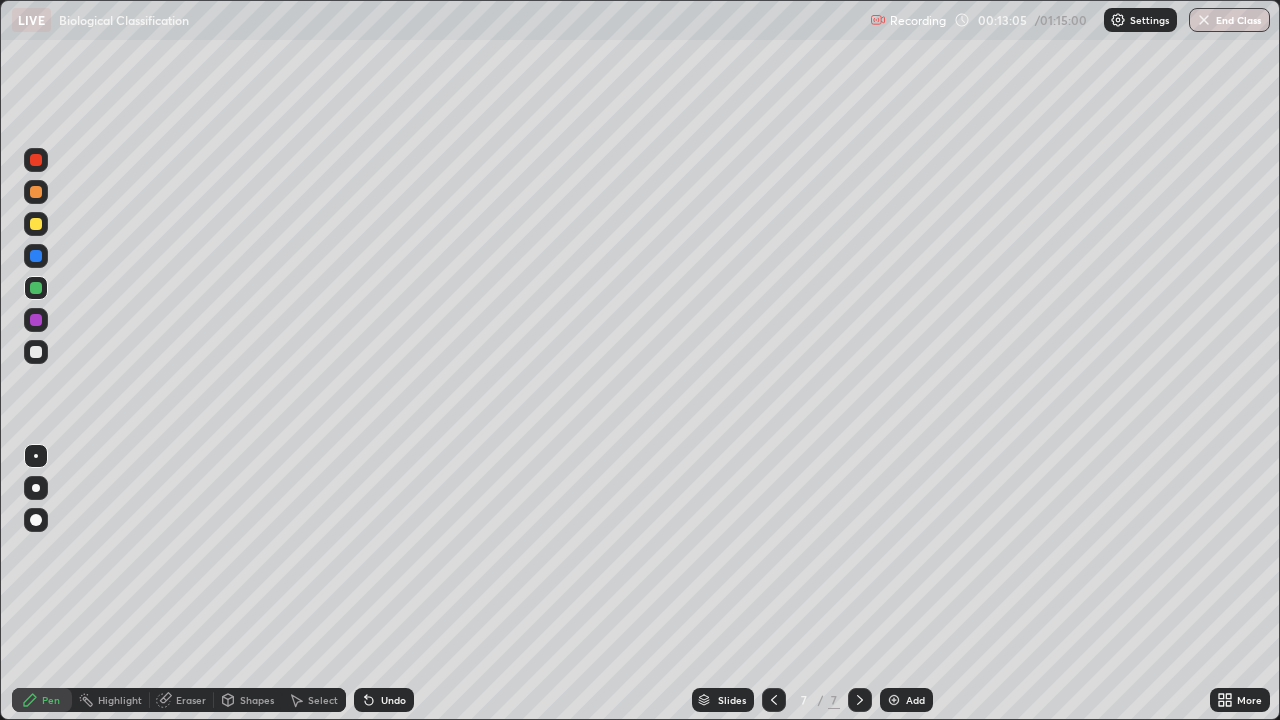 click at bounding box center (36, 224) 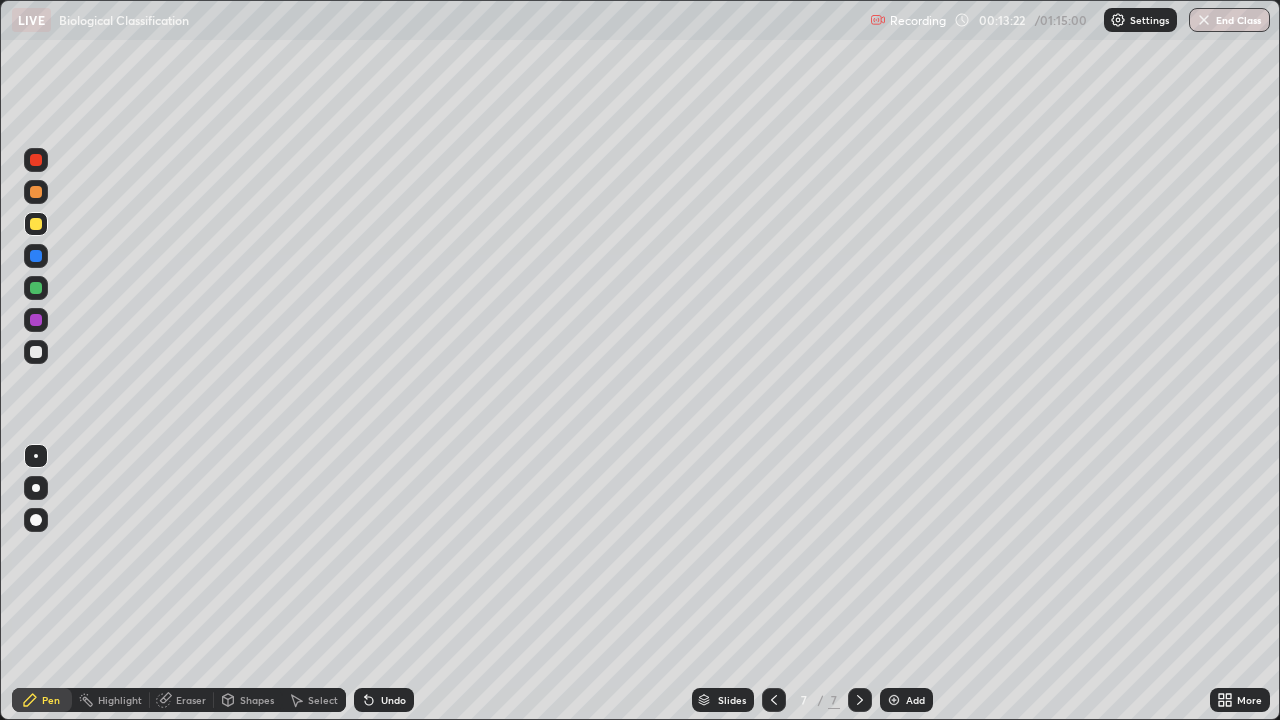click at bounding box center (36, 352) 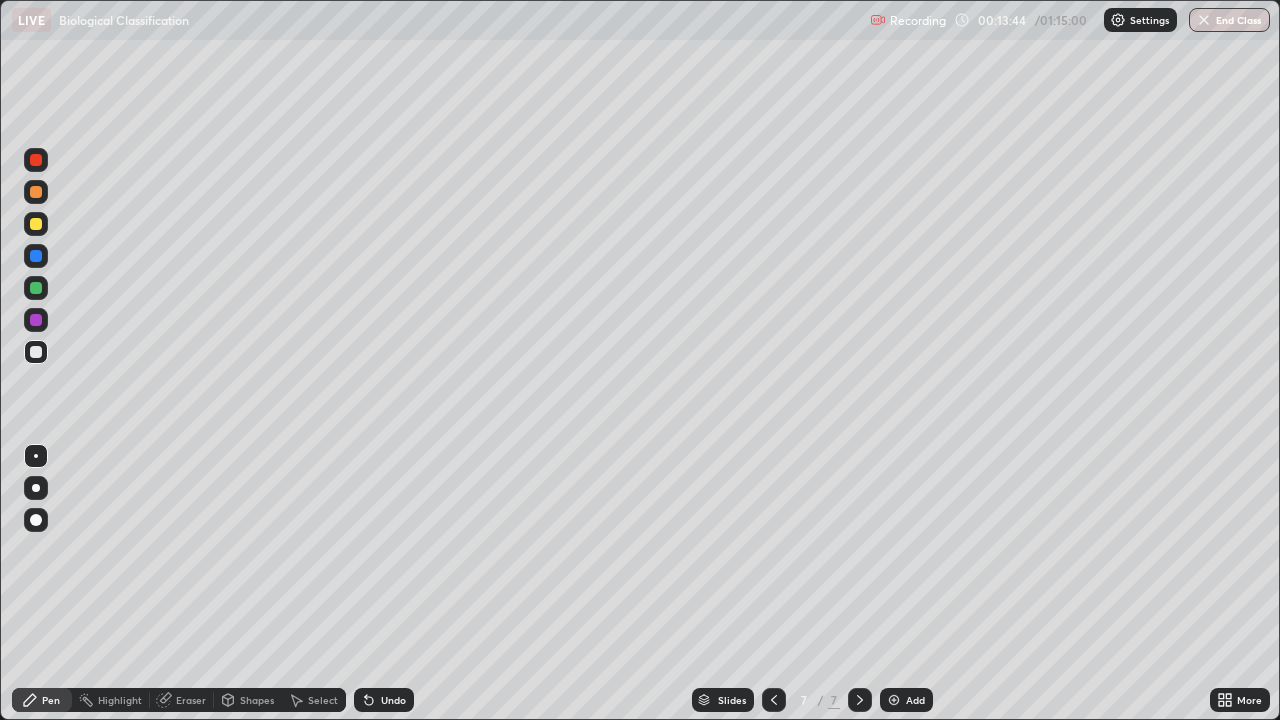 click at bounding box center [36, 352] 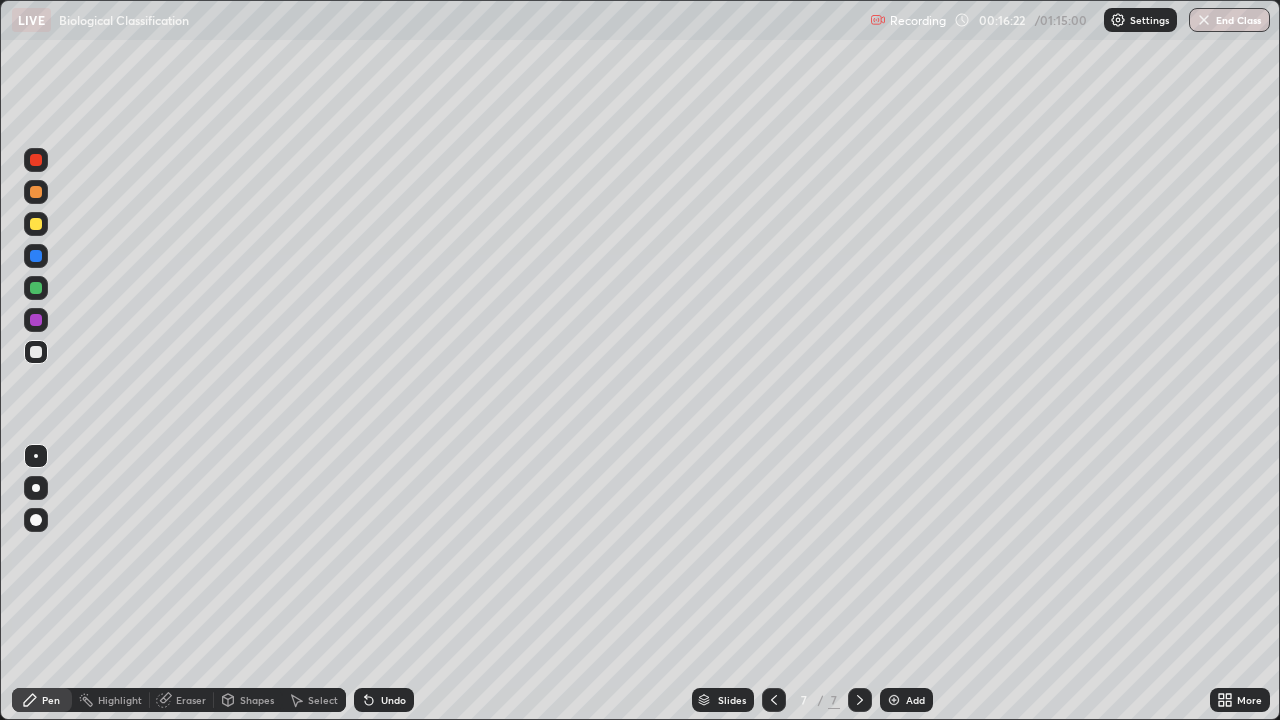 click on "Eraser" at bounding box center [191, 700] 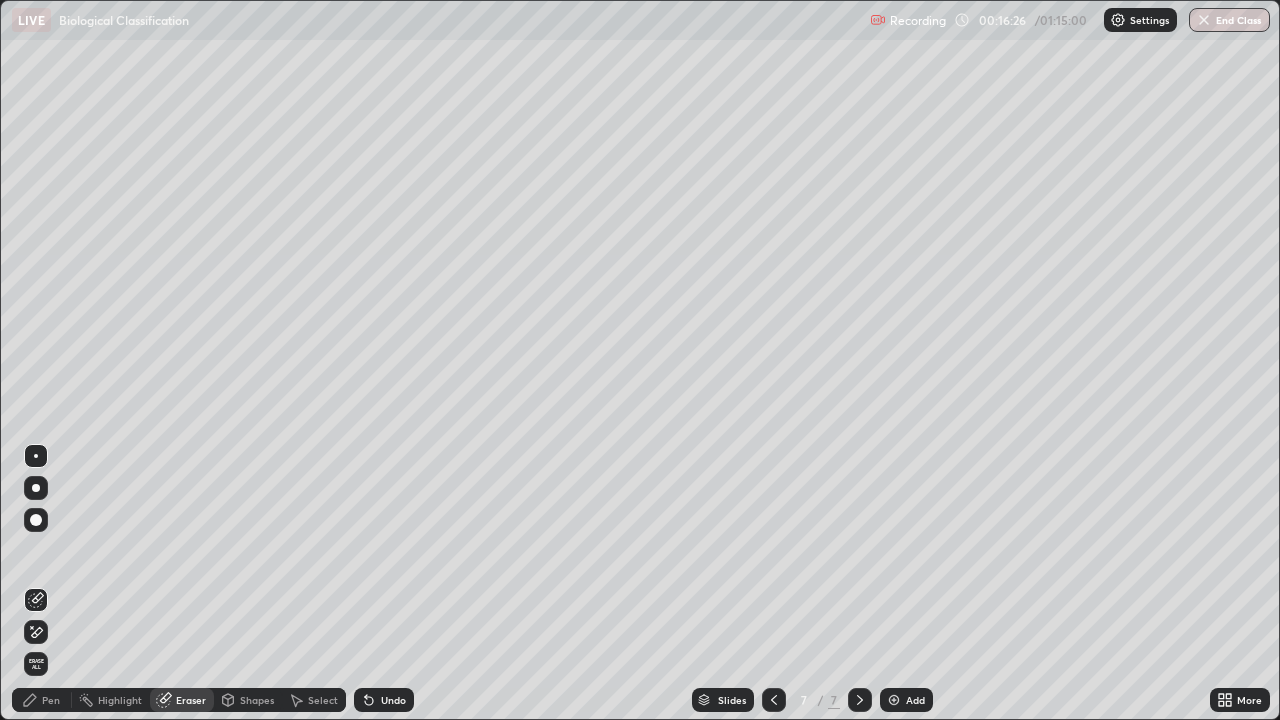 click on "Pen" at bounding box center [51, 700] 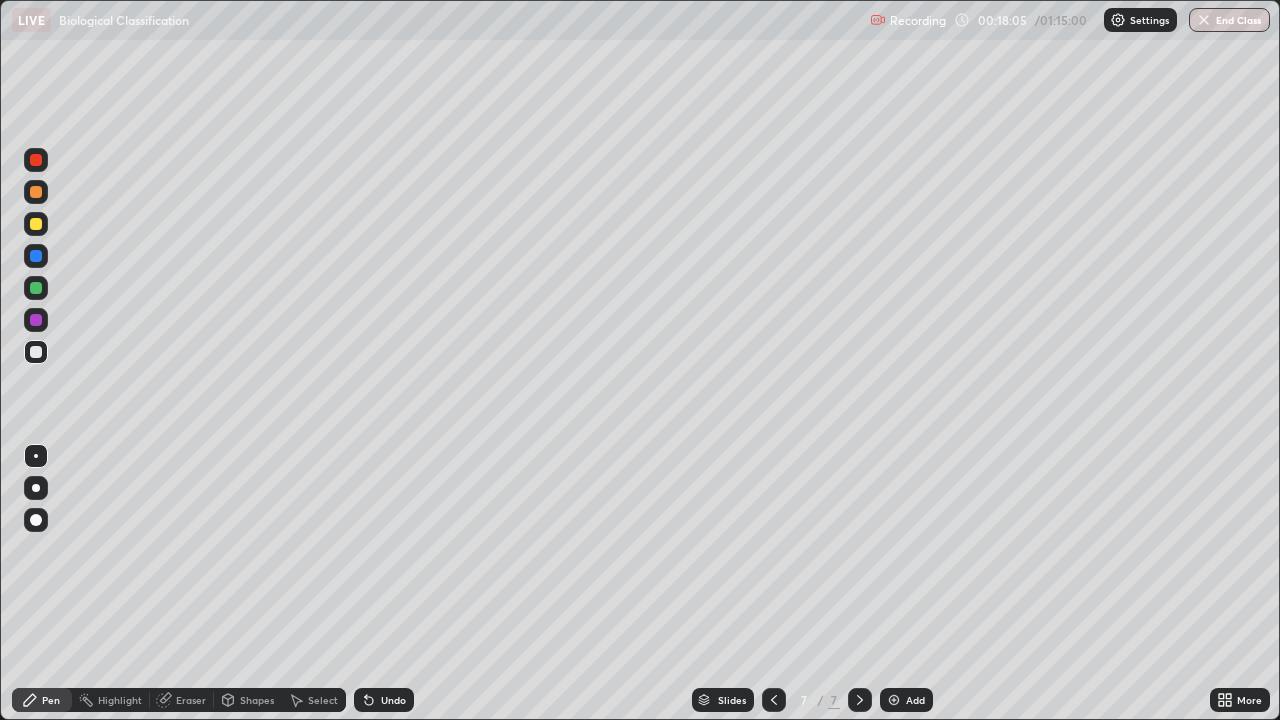click 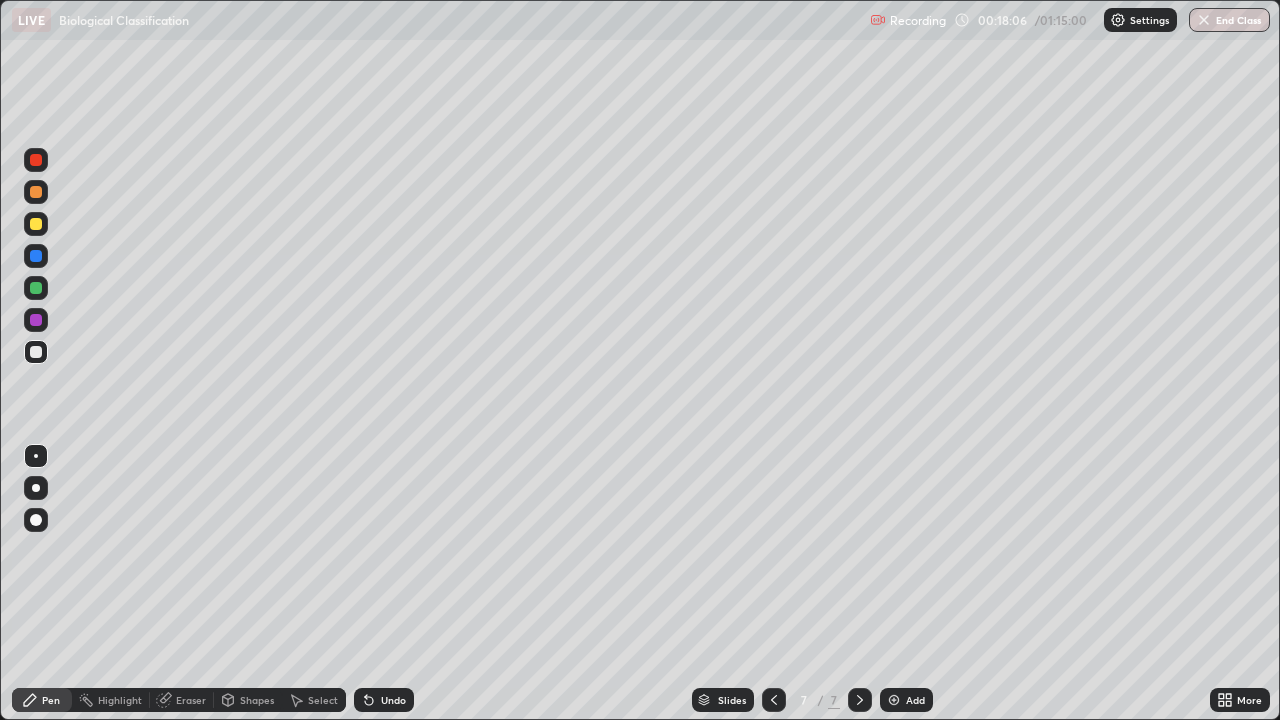 click at bounding box center (894, 700) 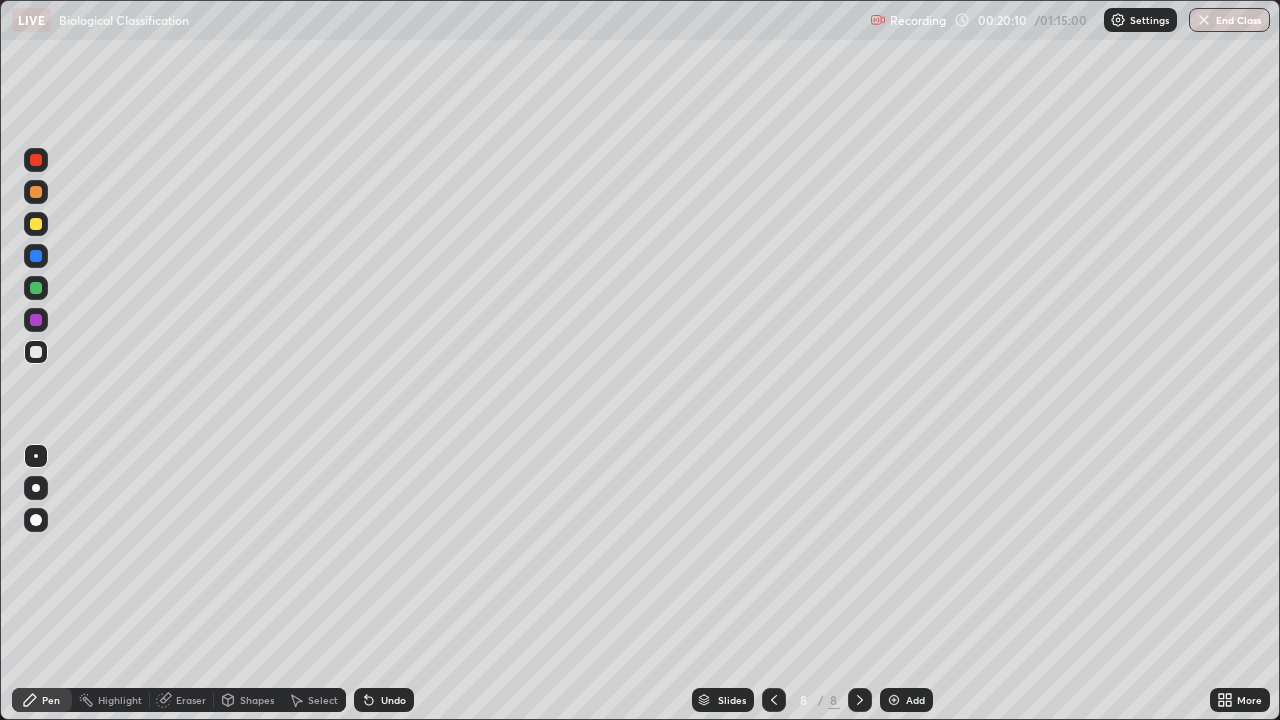 click on "Eraser" at bounding box center (182, 700) 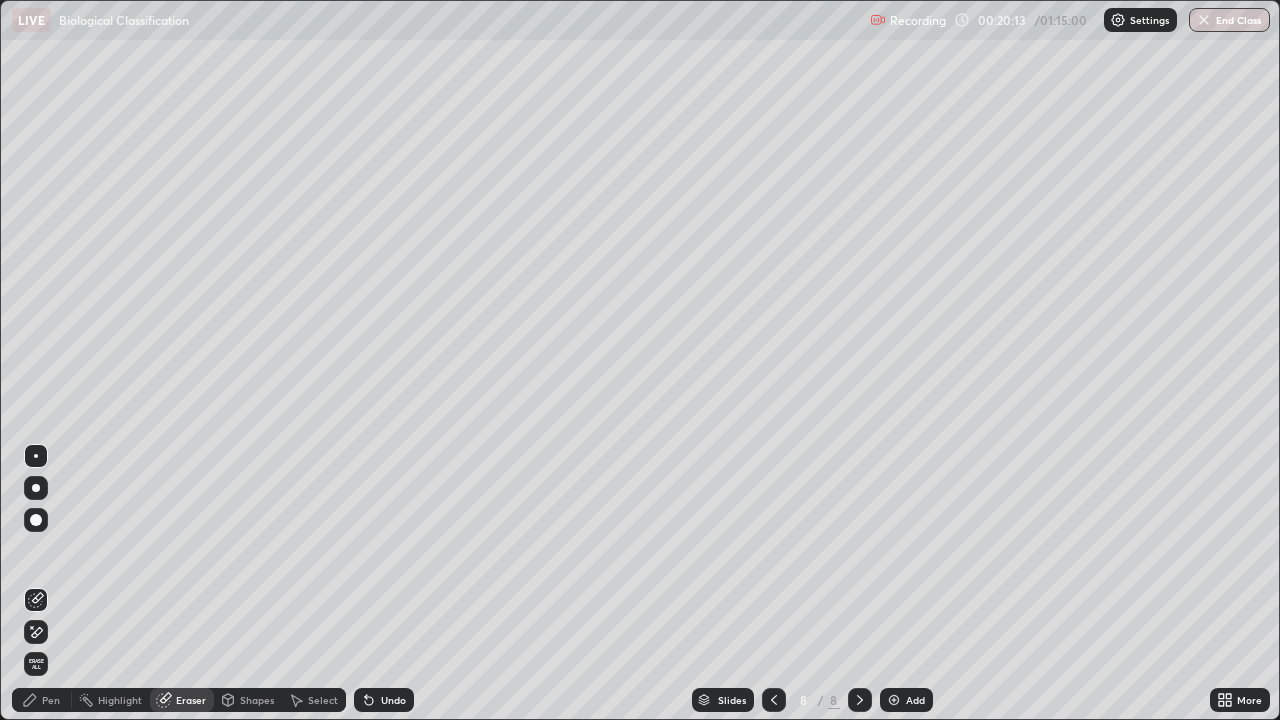 click 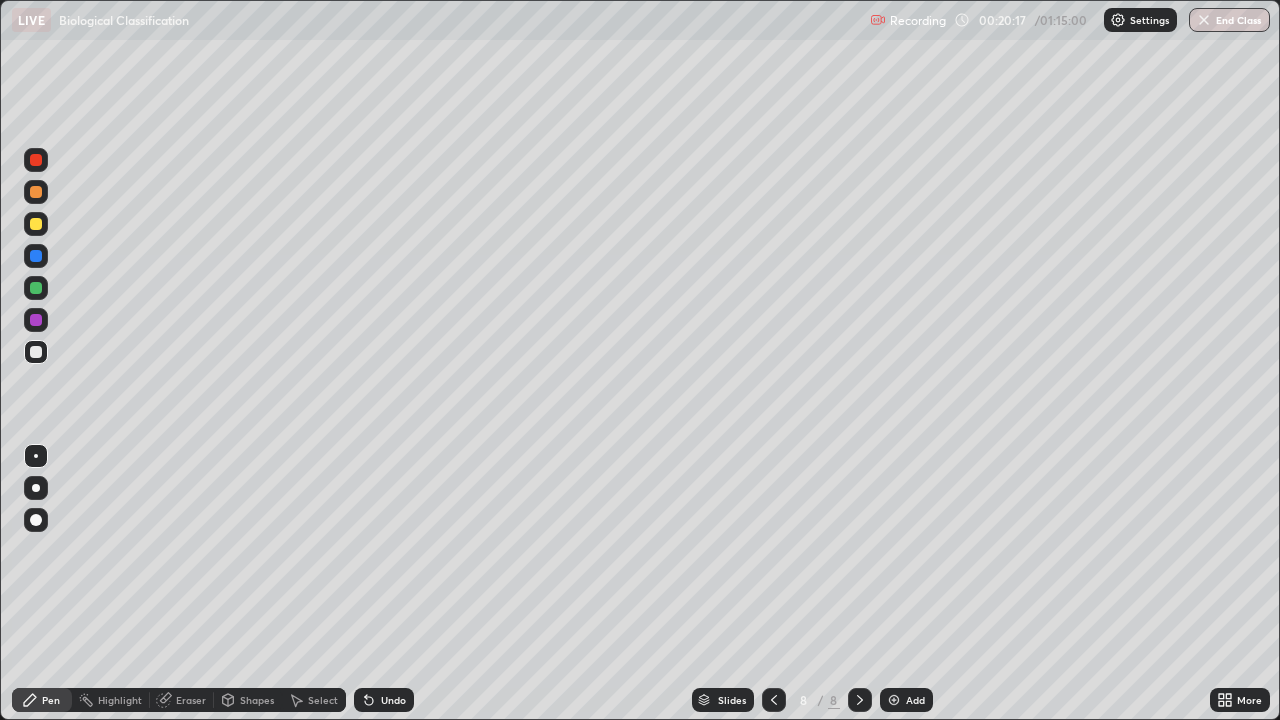 click on "Eraser" at bounding box center [191, 700] 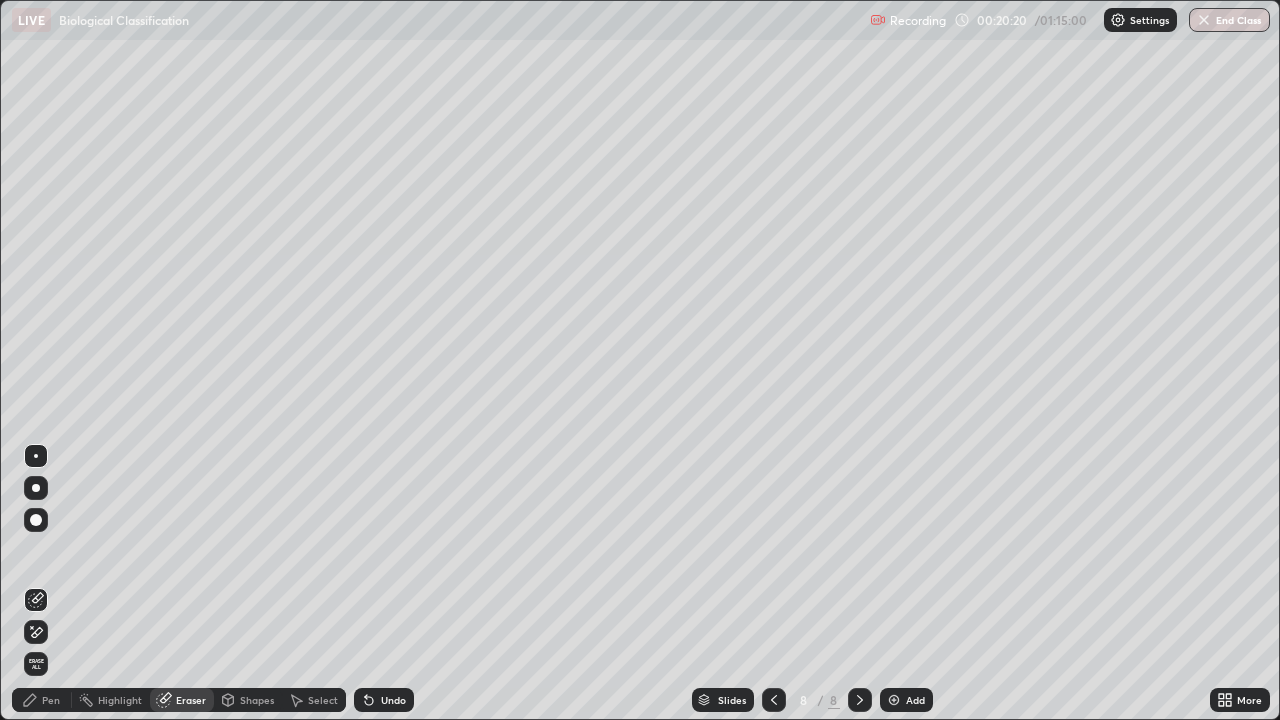click on "Pen" at bounding box center [42, 700] 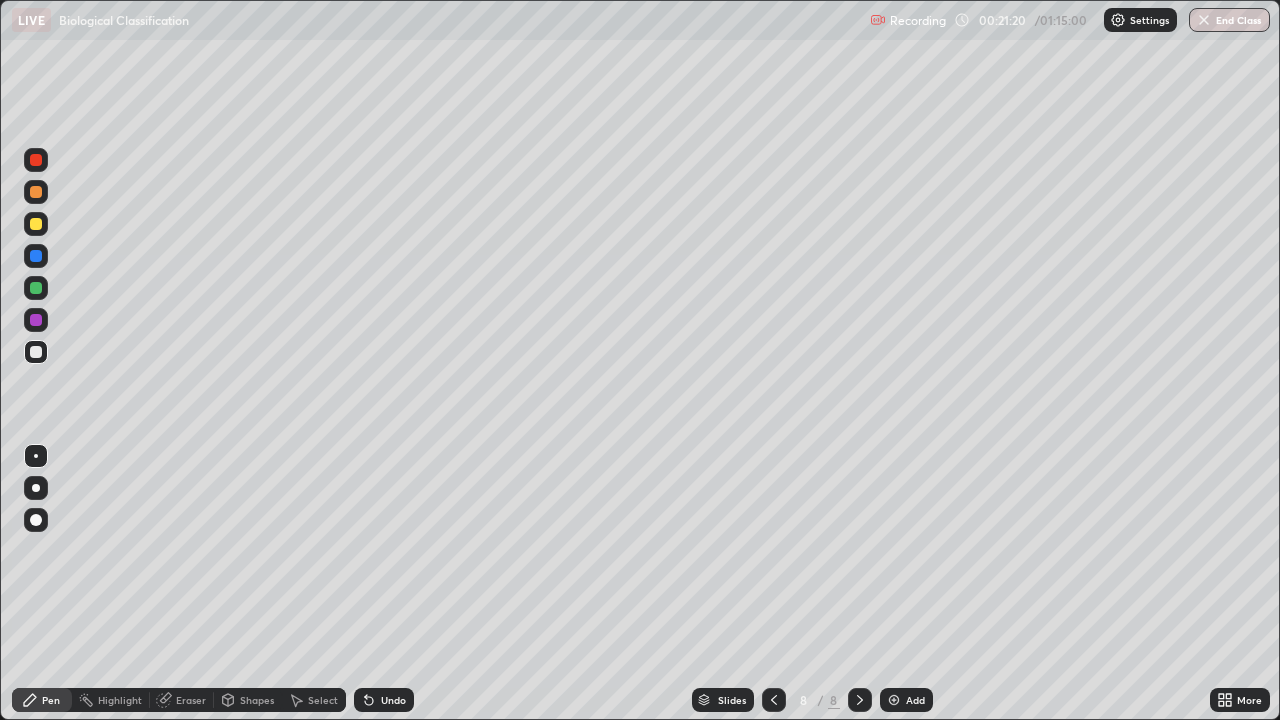 click 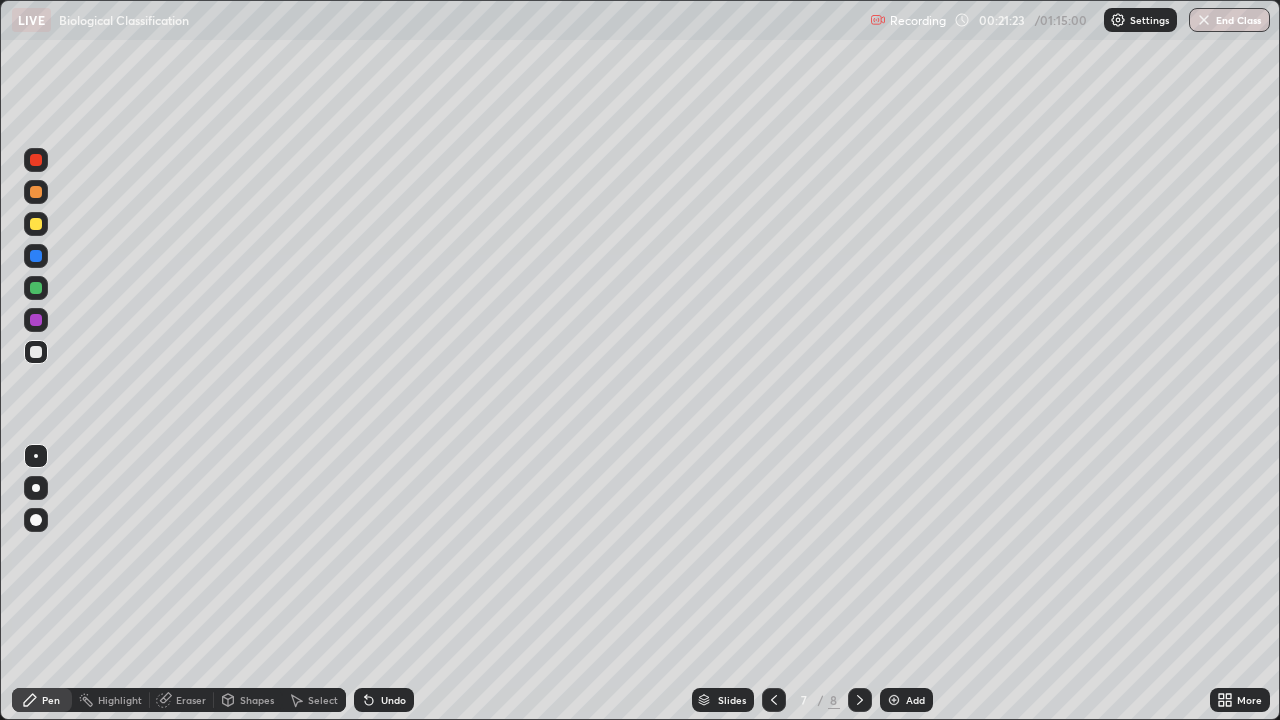 click at bounding box center [36, 352] 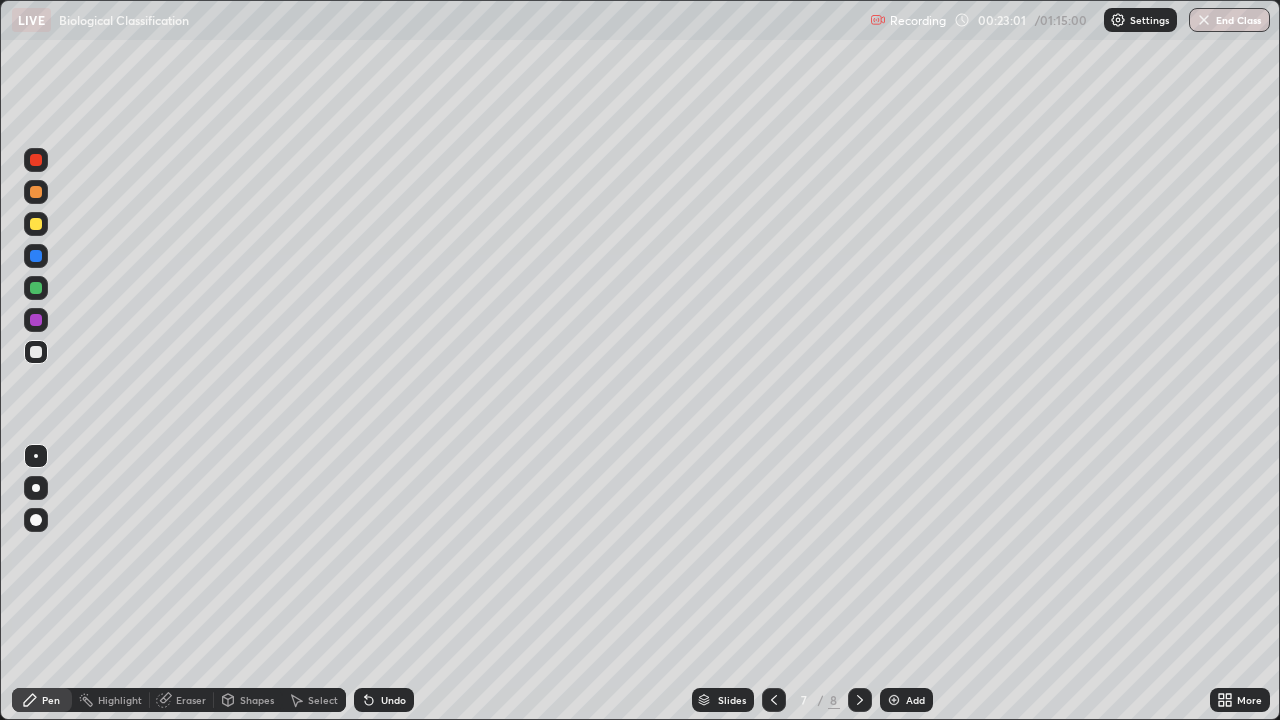 click on "Eraser" at bounding box center [191, 700] 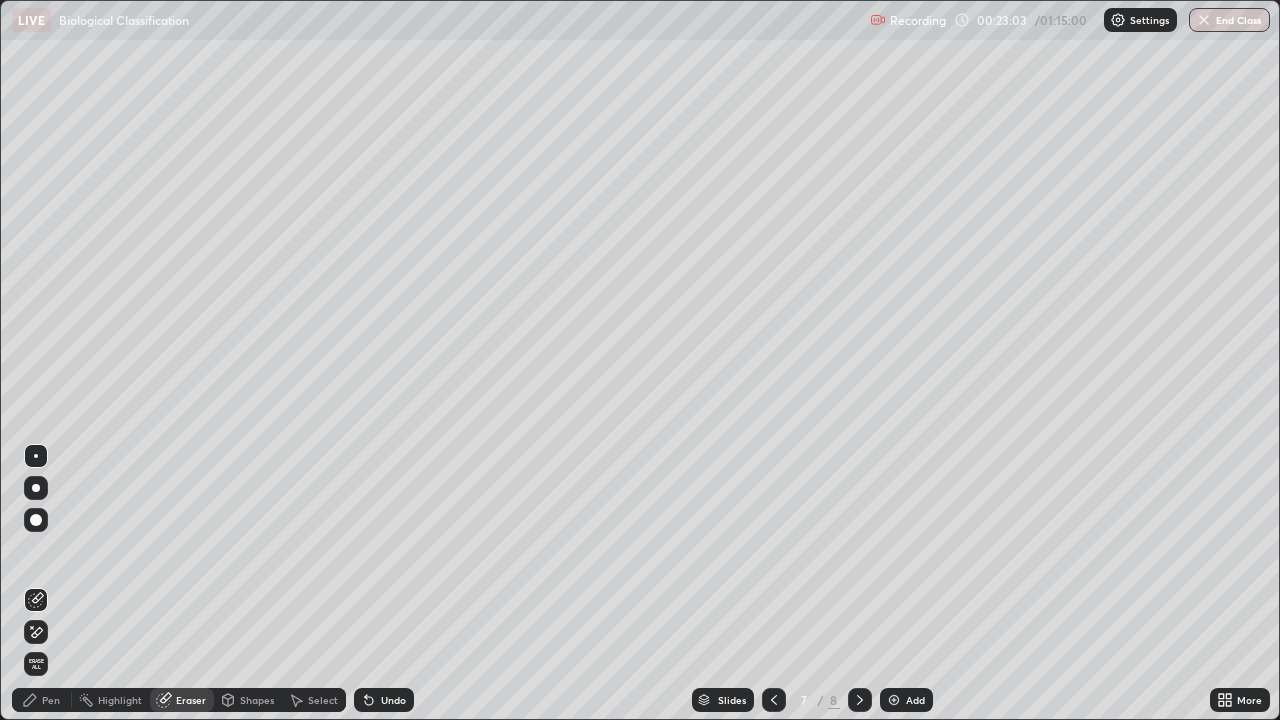 click on "Pen" at bounding box center [51, 700] 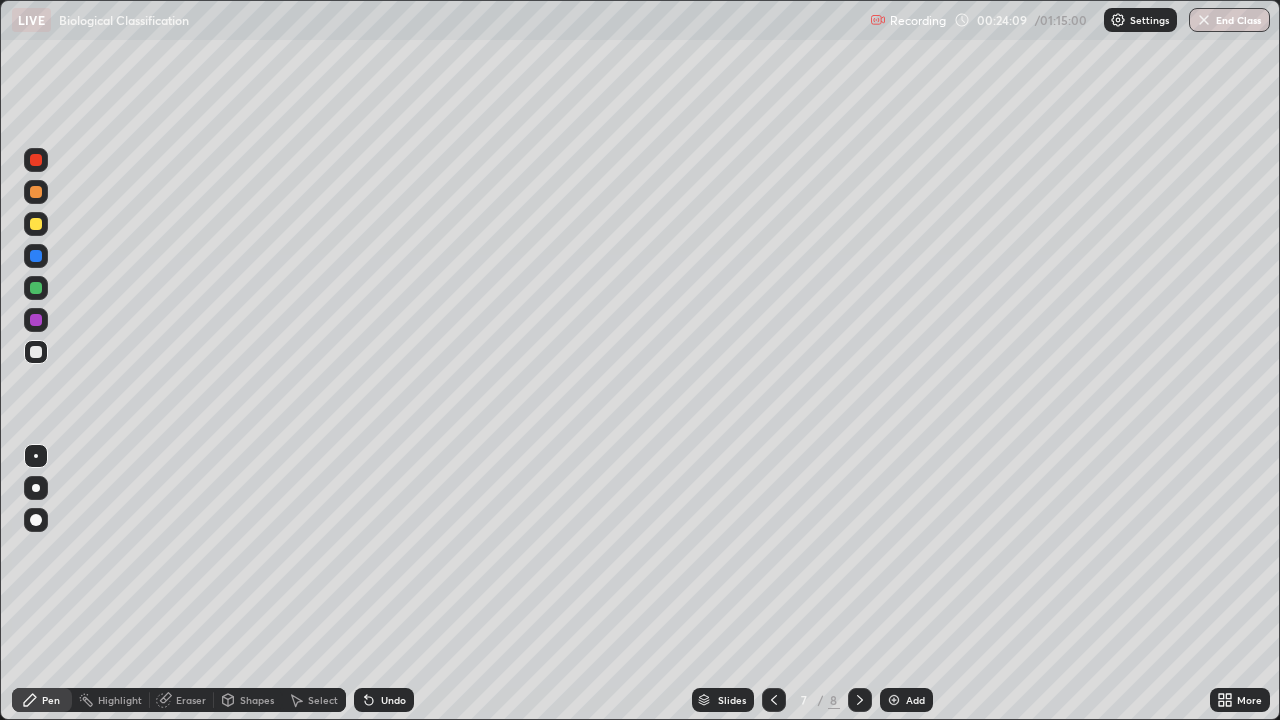 click on "Add" at bounding box center [915, 700] 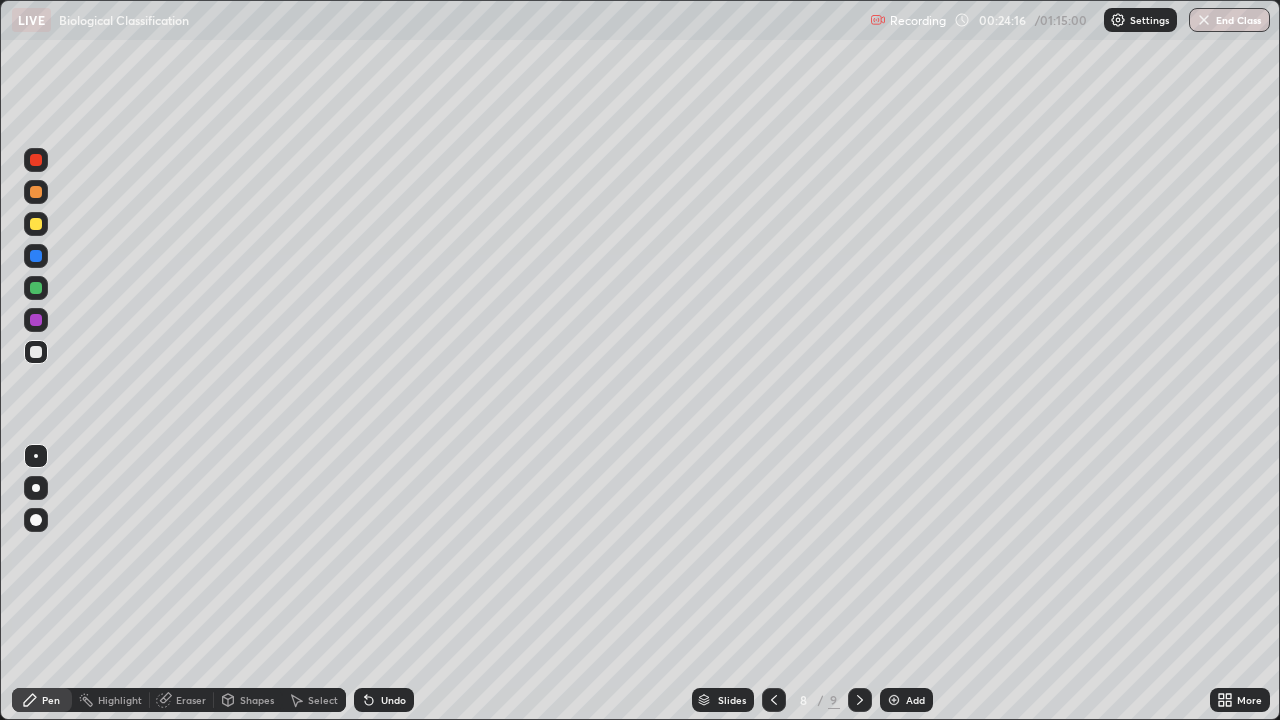 click at bounding box center [36, 224] 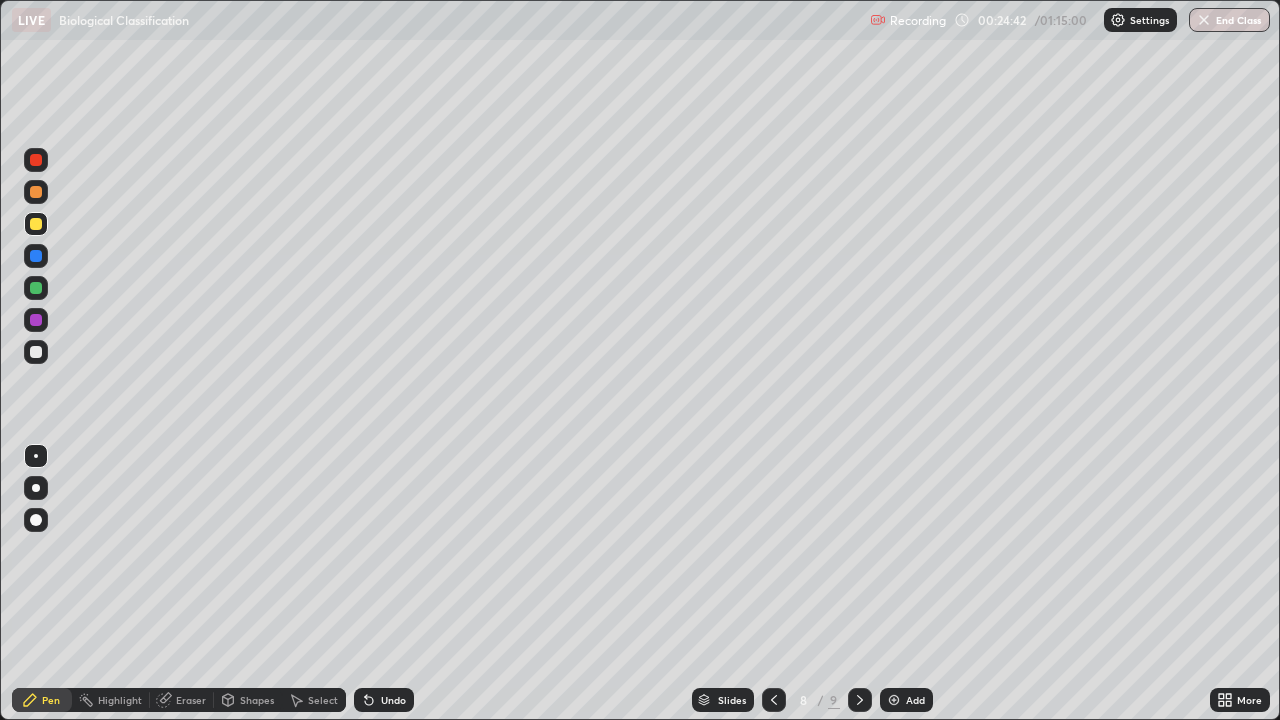 click at bounding box center [36, 352] 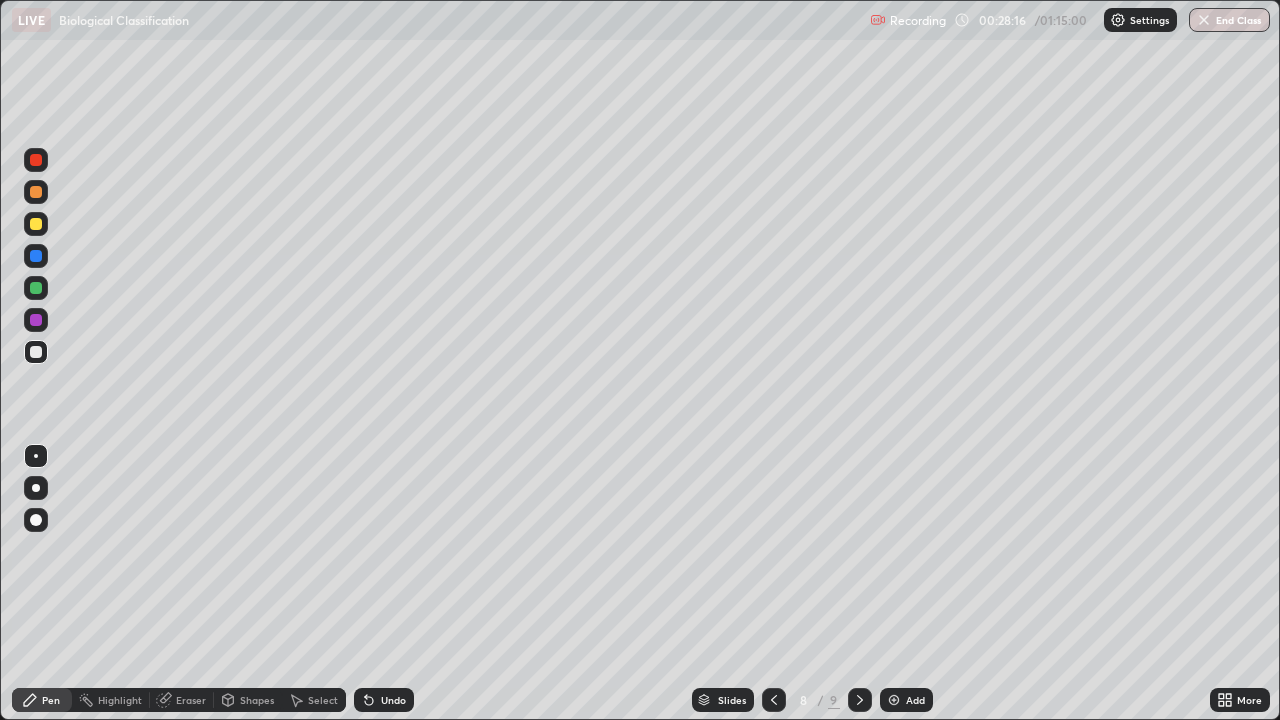 click at bounding box center (894, 700) 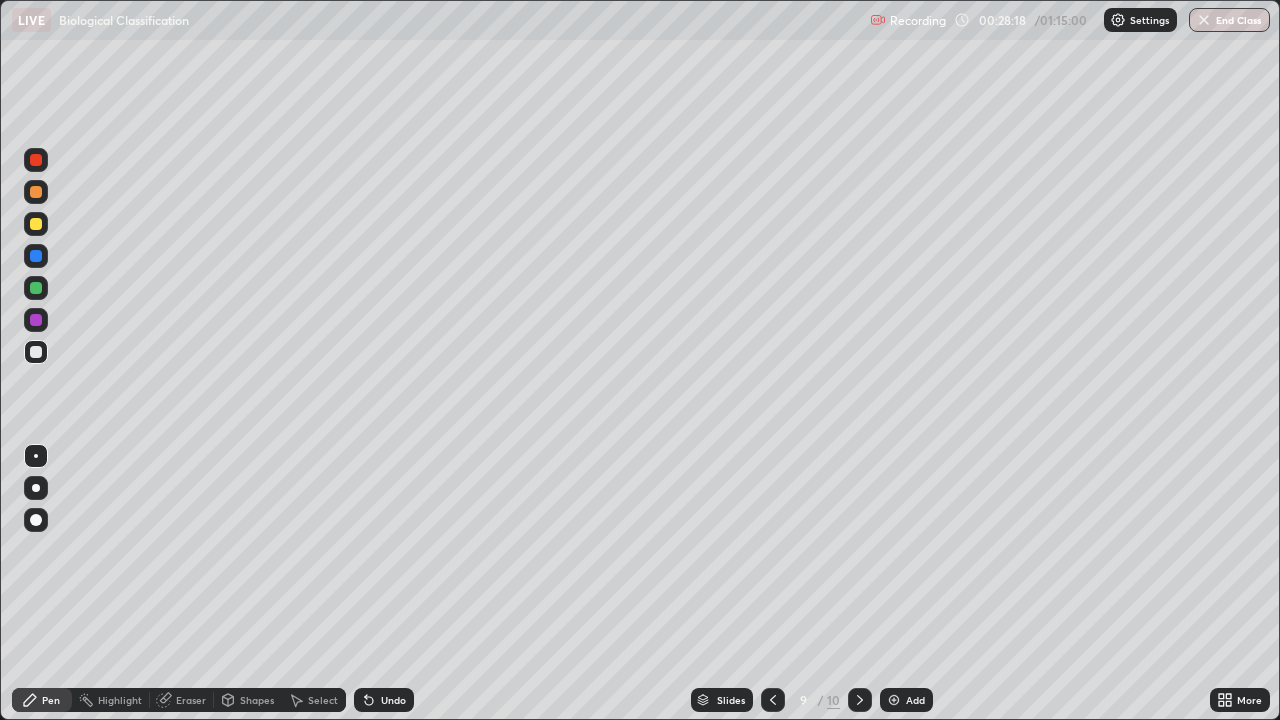 click at bounding box center [36, 224] 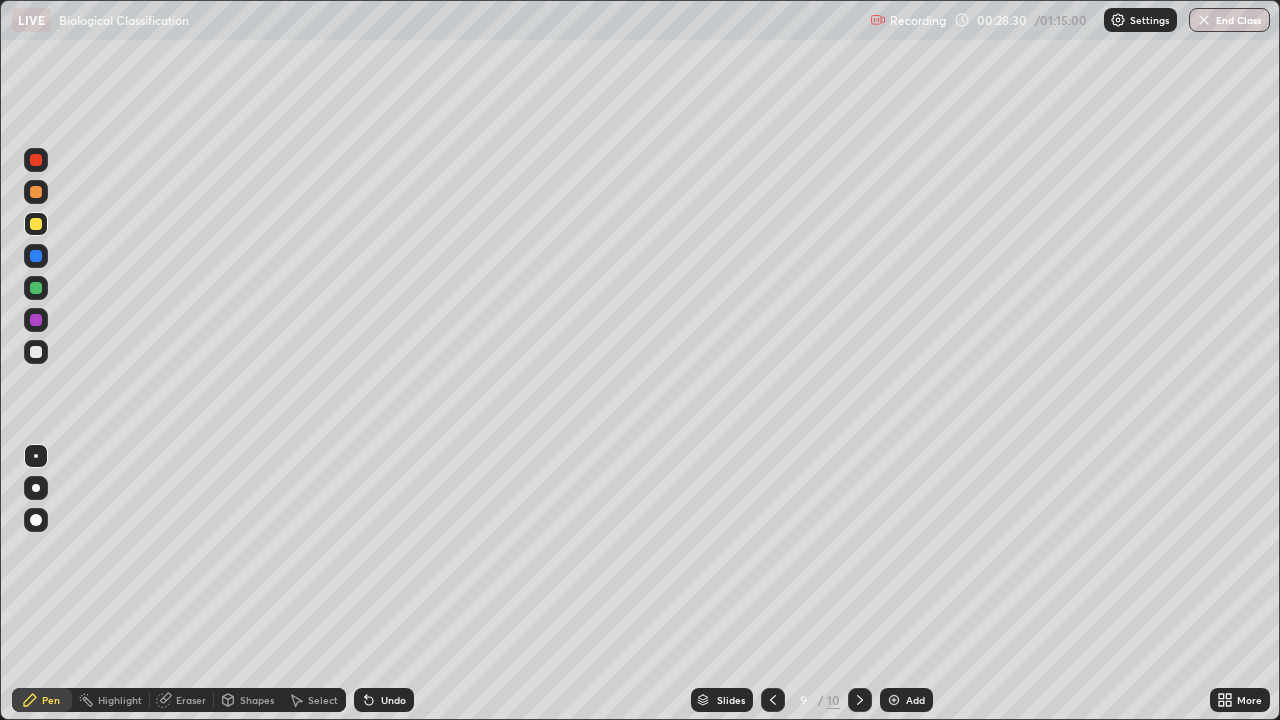 click at bounding box center (36, 352) 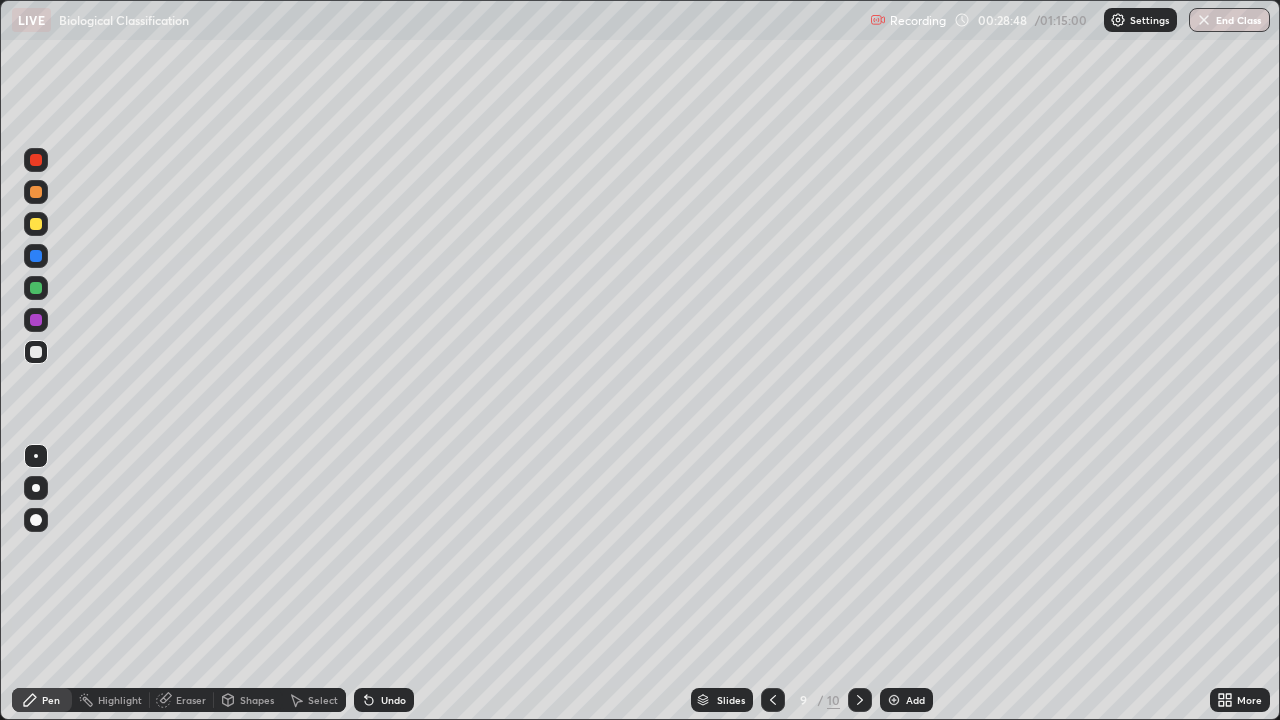 click on "Eraser" at bounding box center (191, 700) 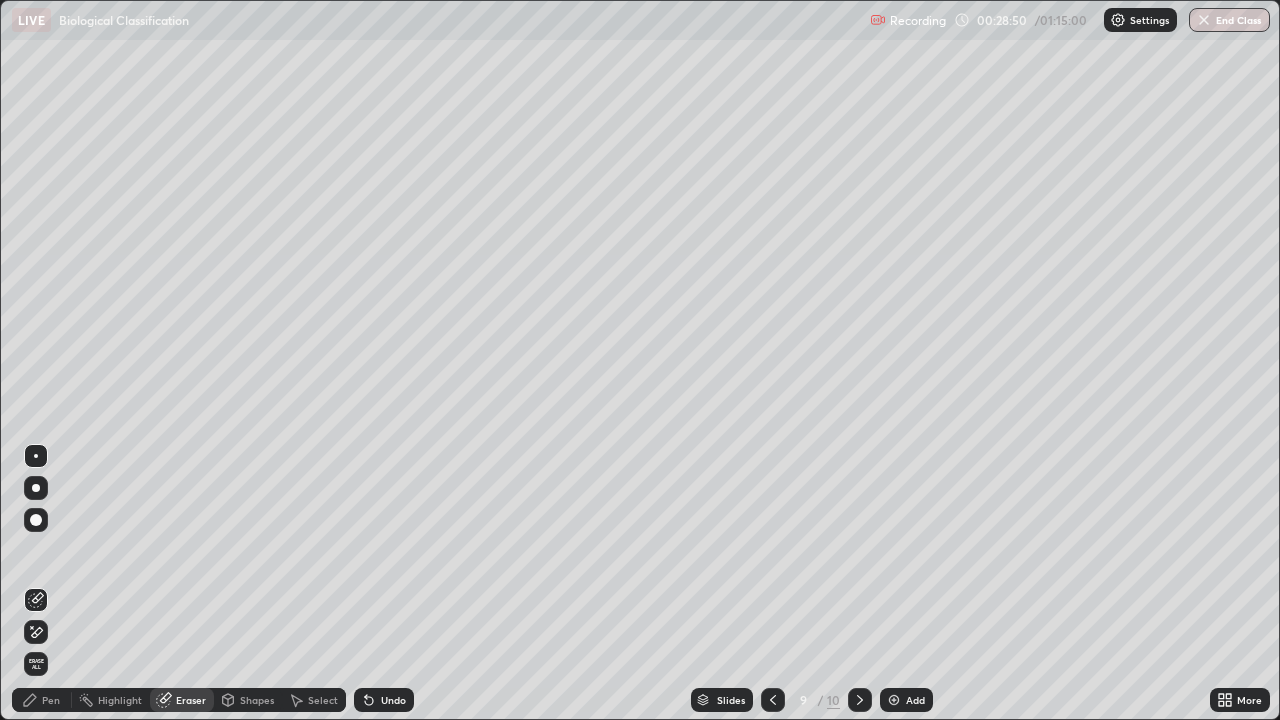 click on "Pen" at bounding box center (51, 700) 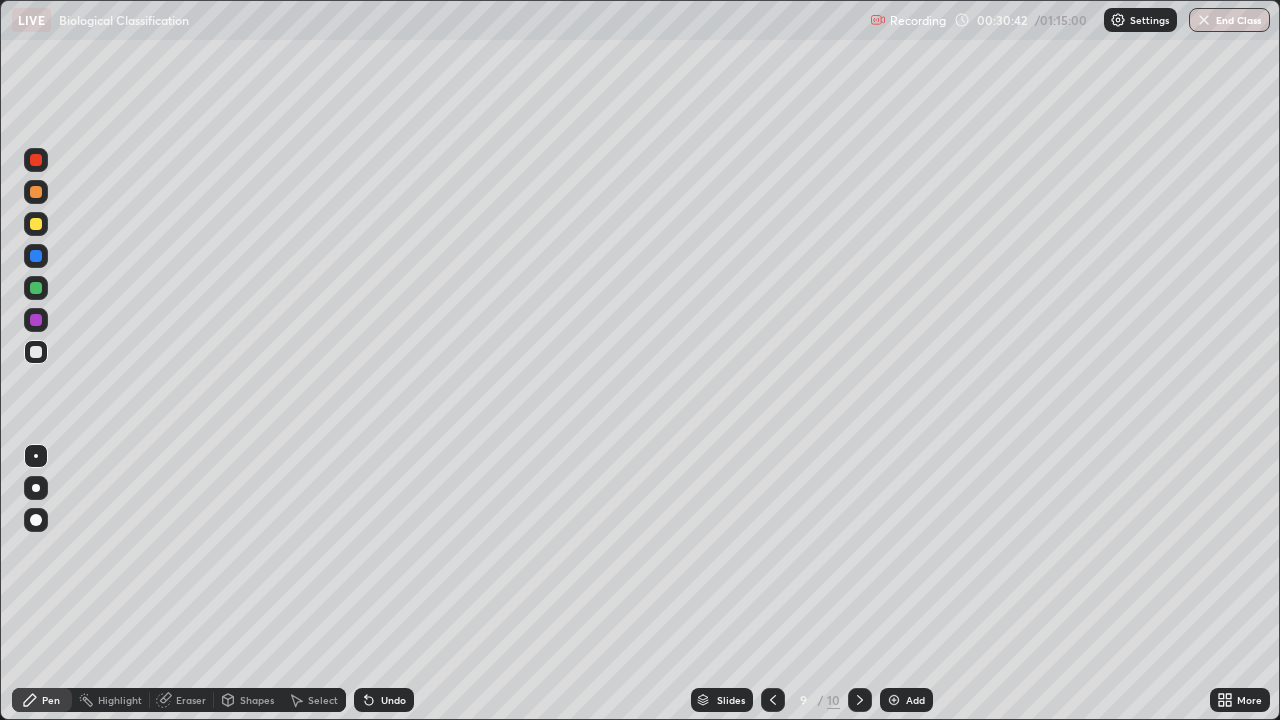 click at bounding box center [36, 224] 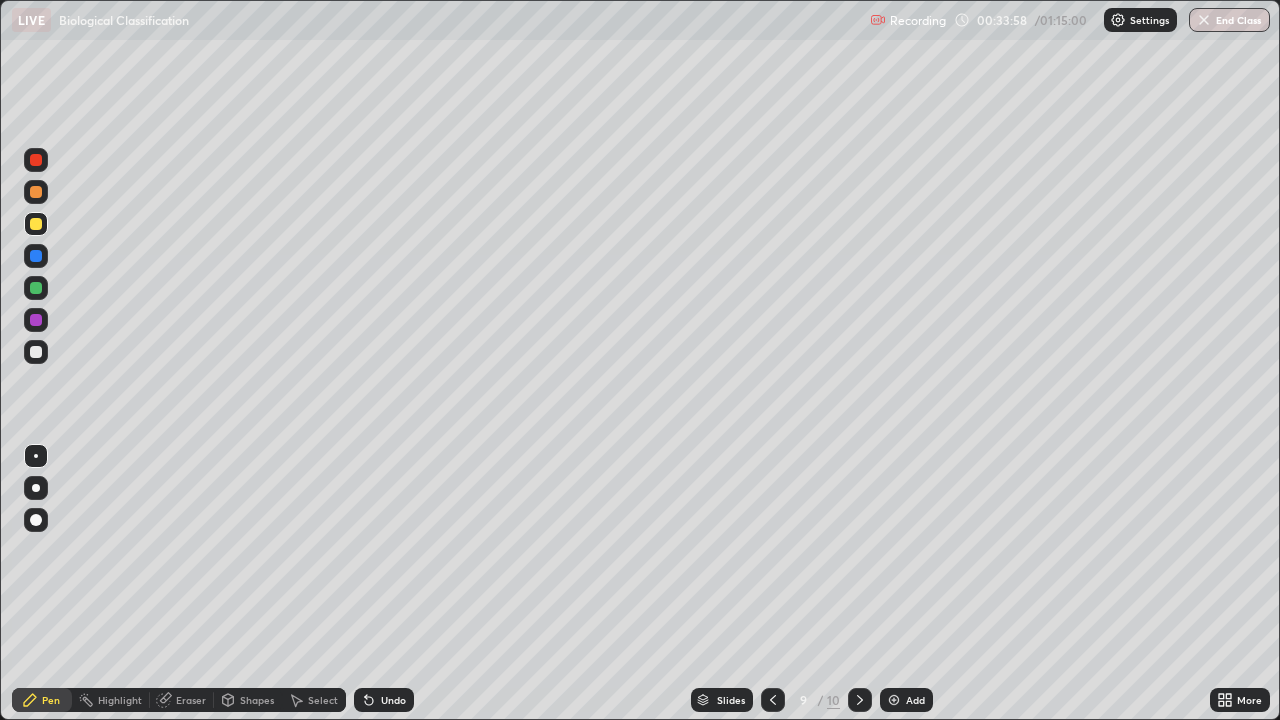 click on "Add" at bounding box center (915, 700) 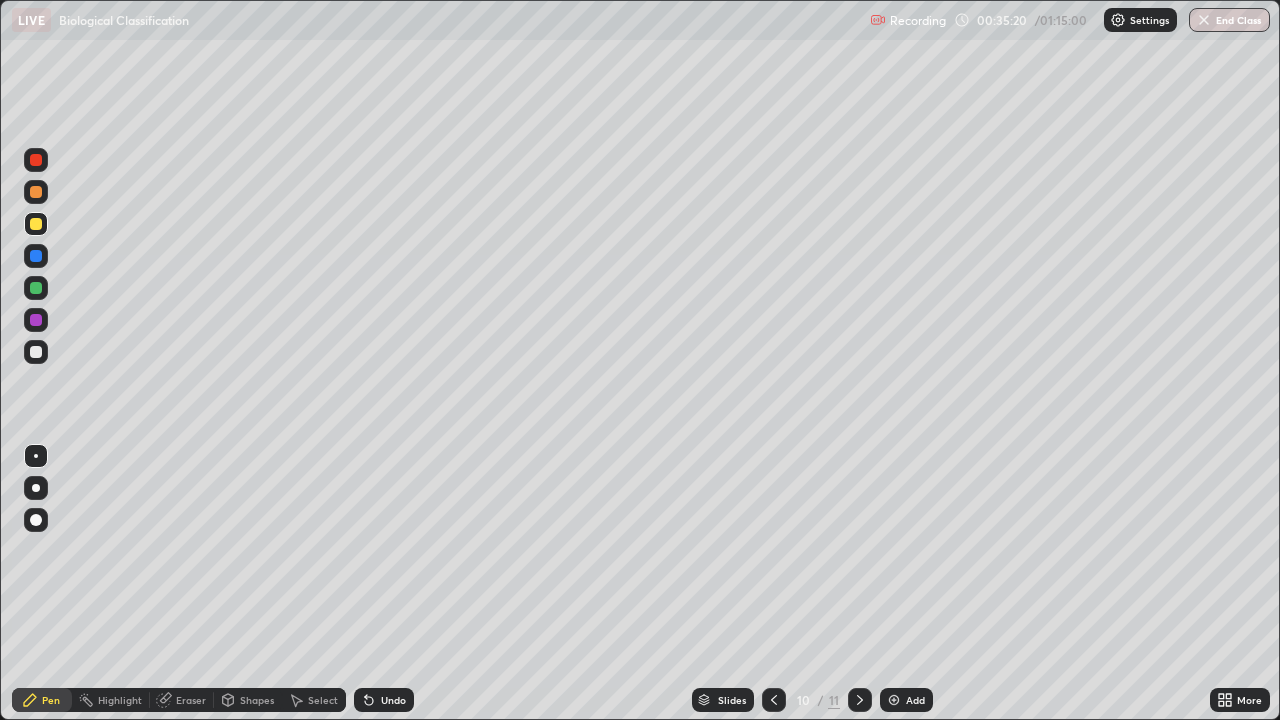 click on "Add" at bounding box center (906, 700) 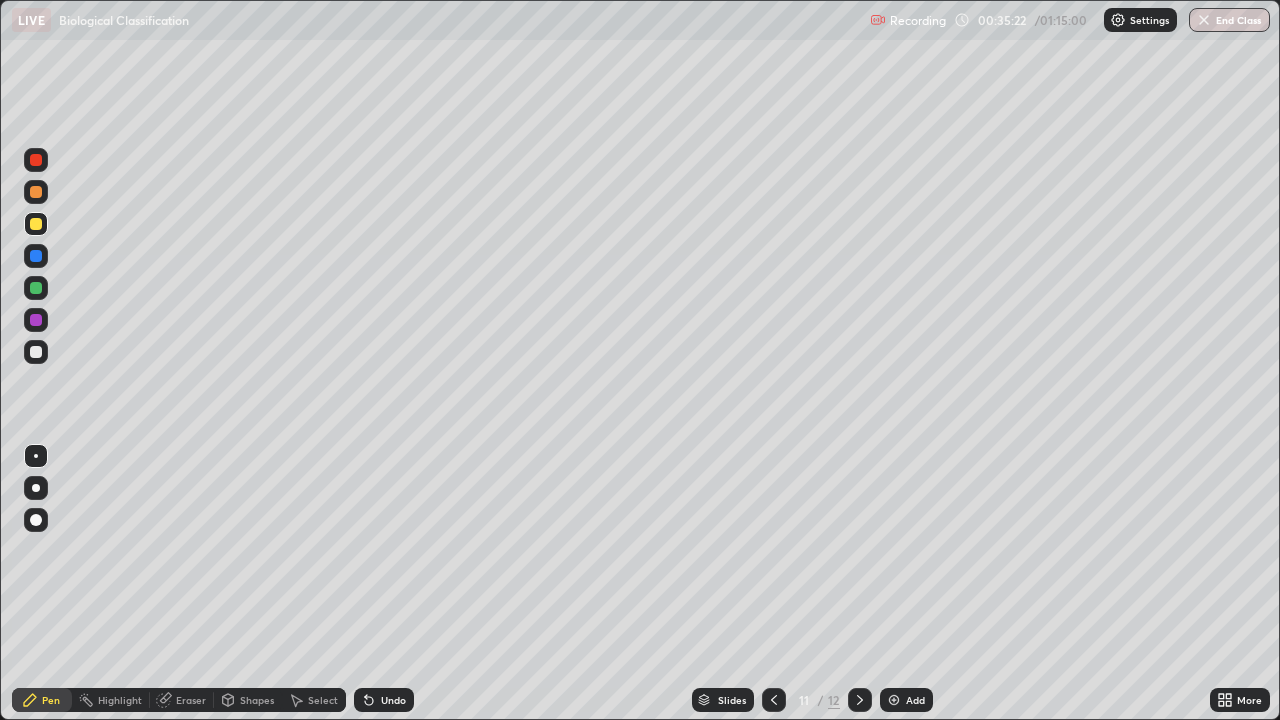 click at bounding box center [36, 288] 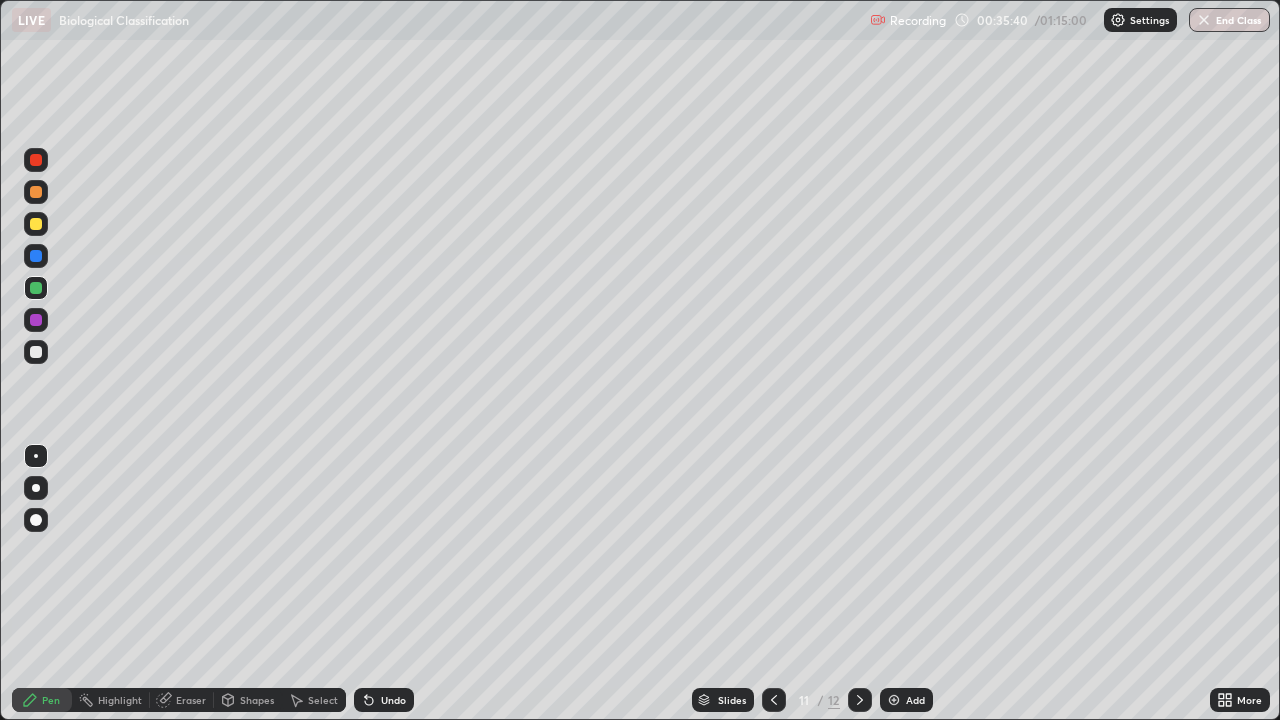click at bounding box center (36, 352) 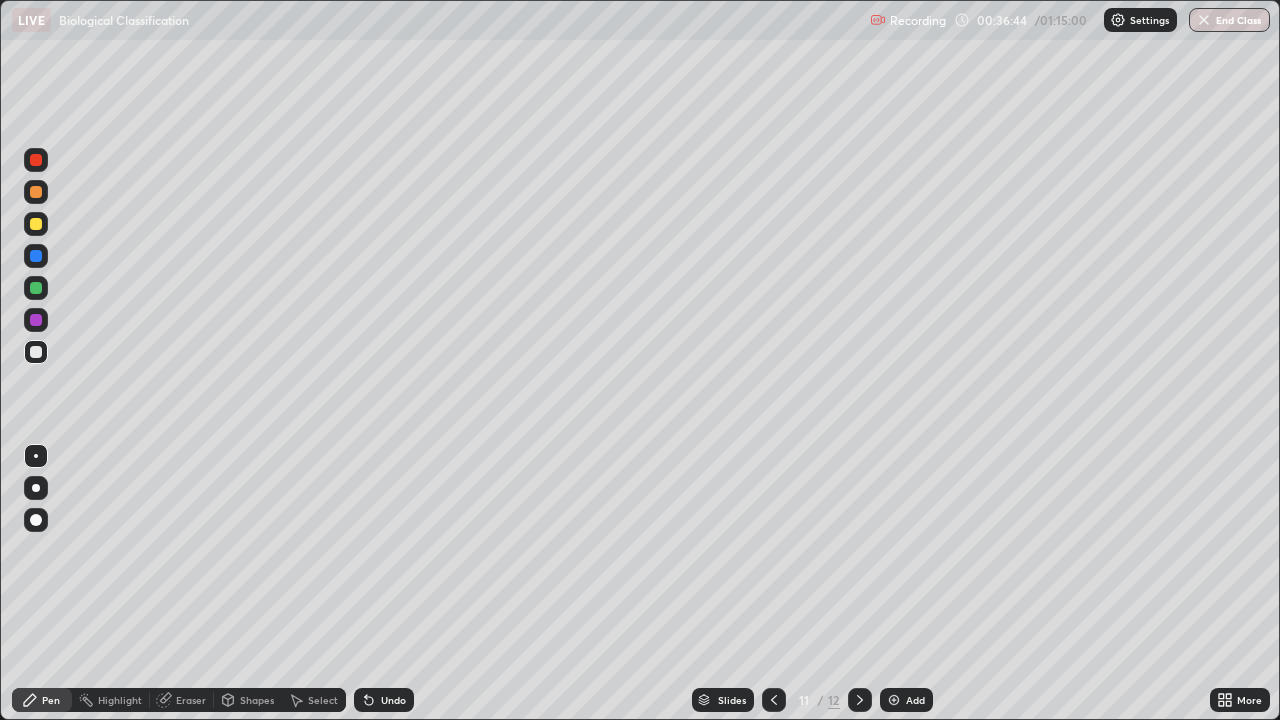 click on "Eraser" at bounding box center [191, 700] 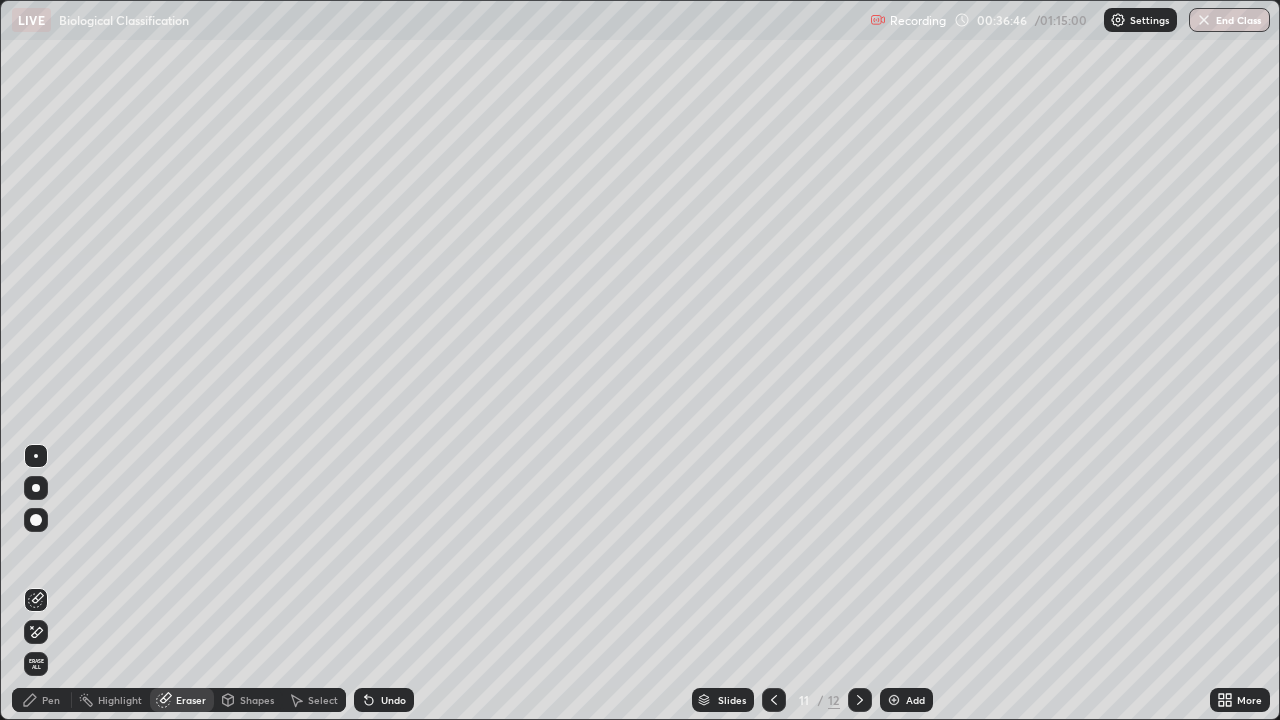 click on "Pen" at bounding box center (51, 700) 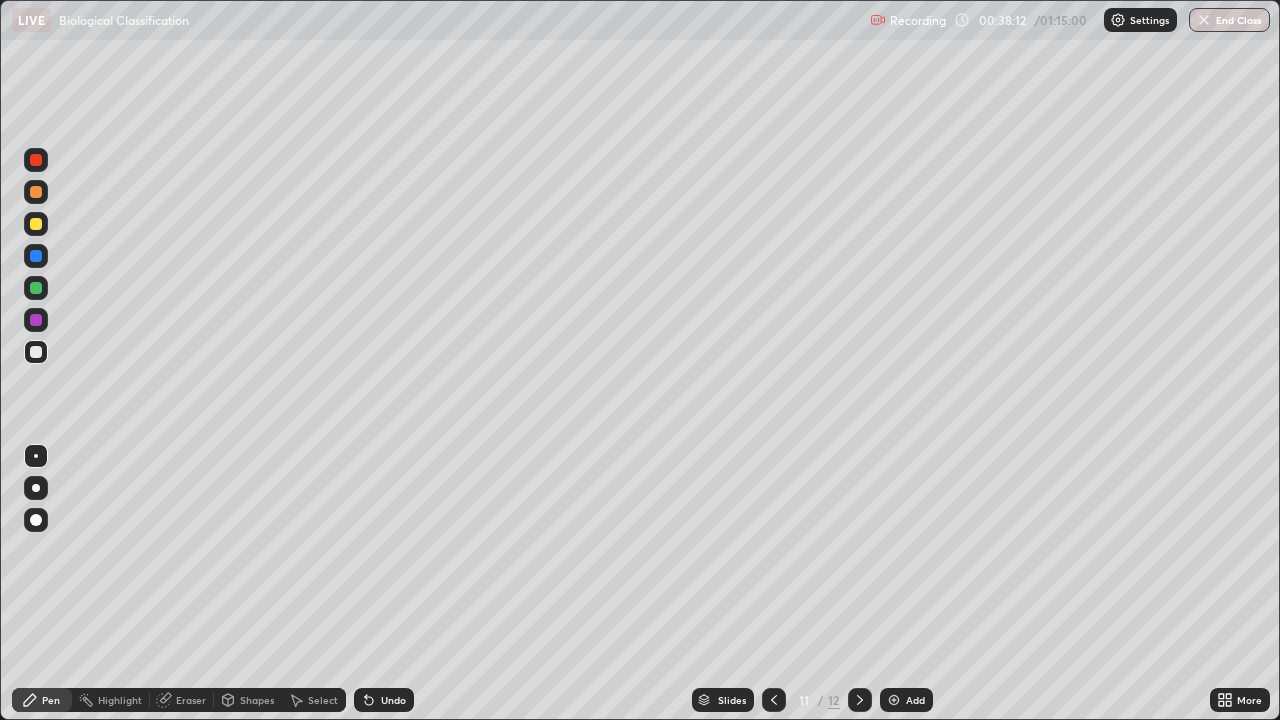 click on "Add" at bounding box center [915, 700] 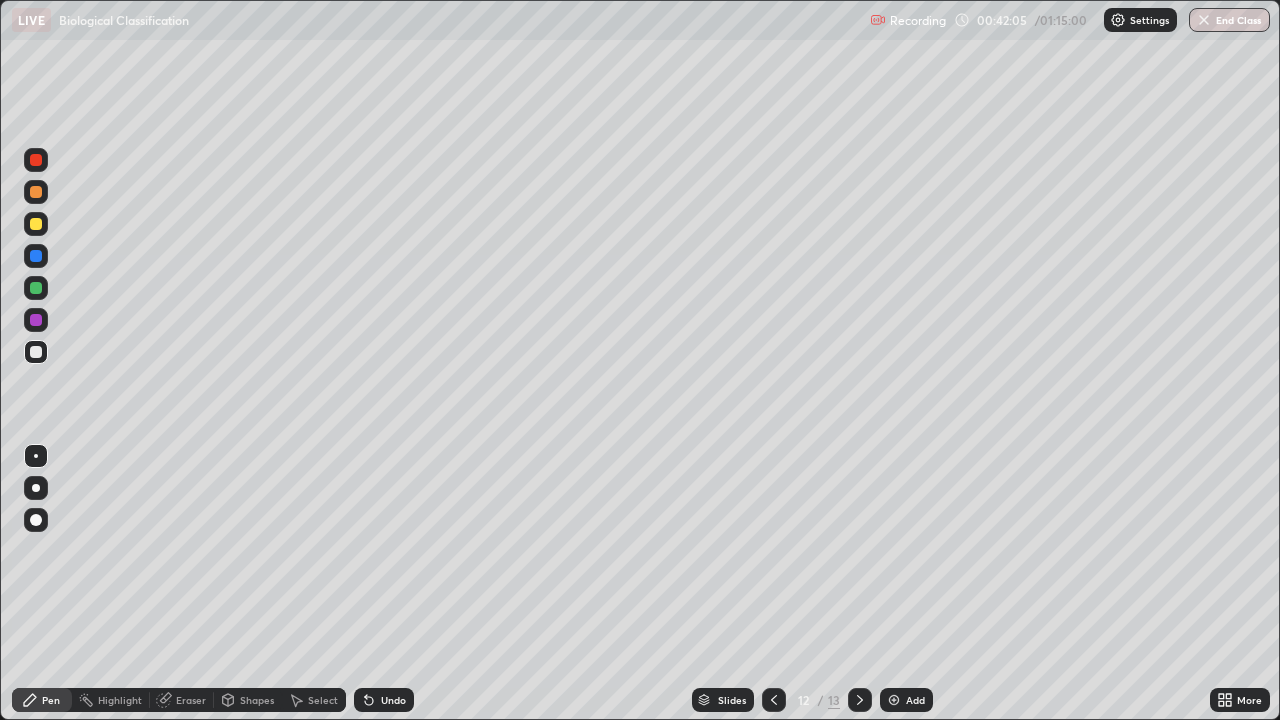 click on "Add" at bounding box center [915, 700] 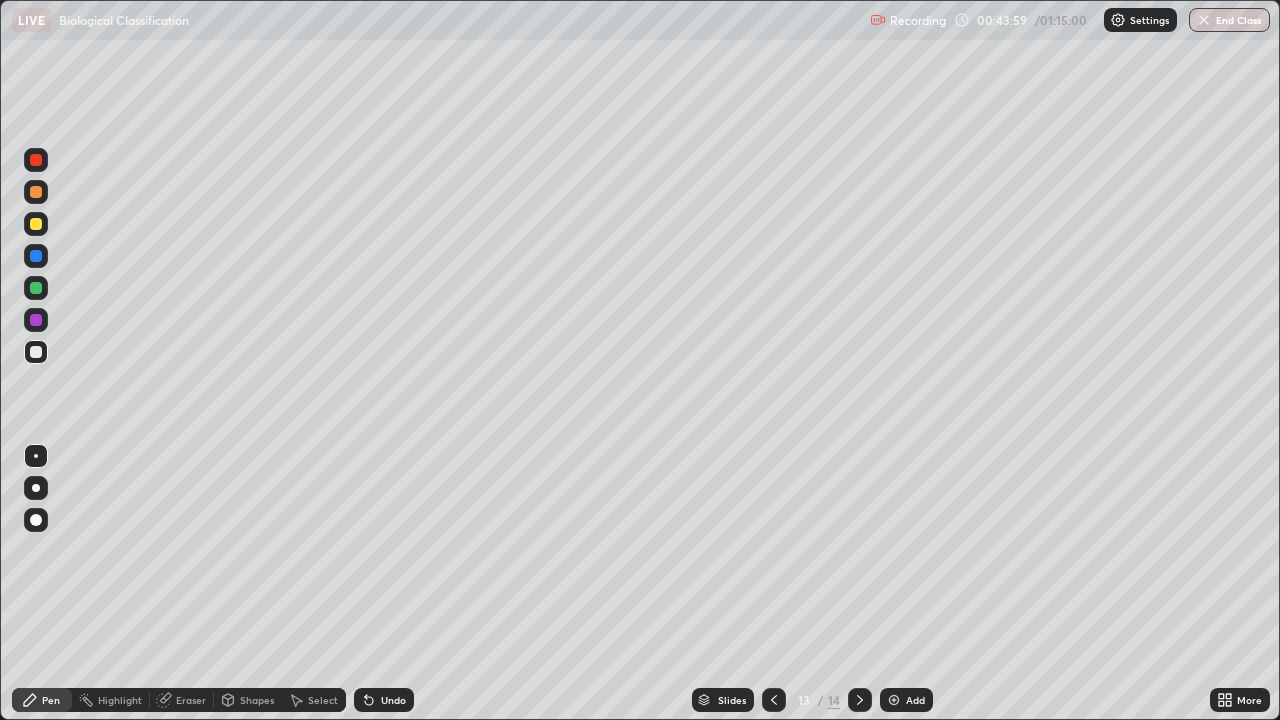 click on "Add" at bounding box center (915, 700) 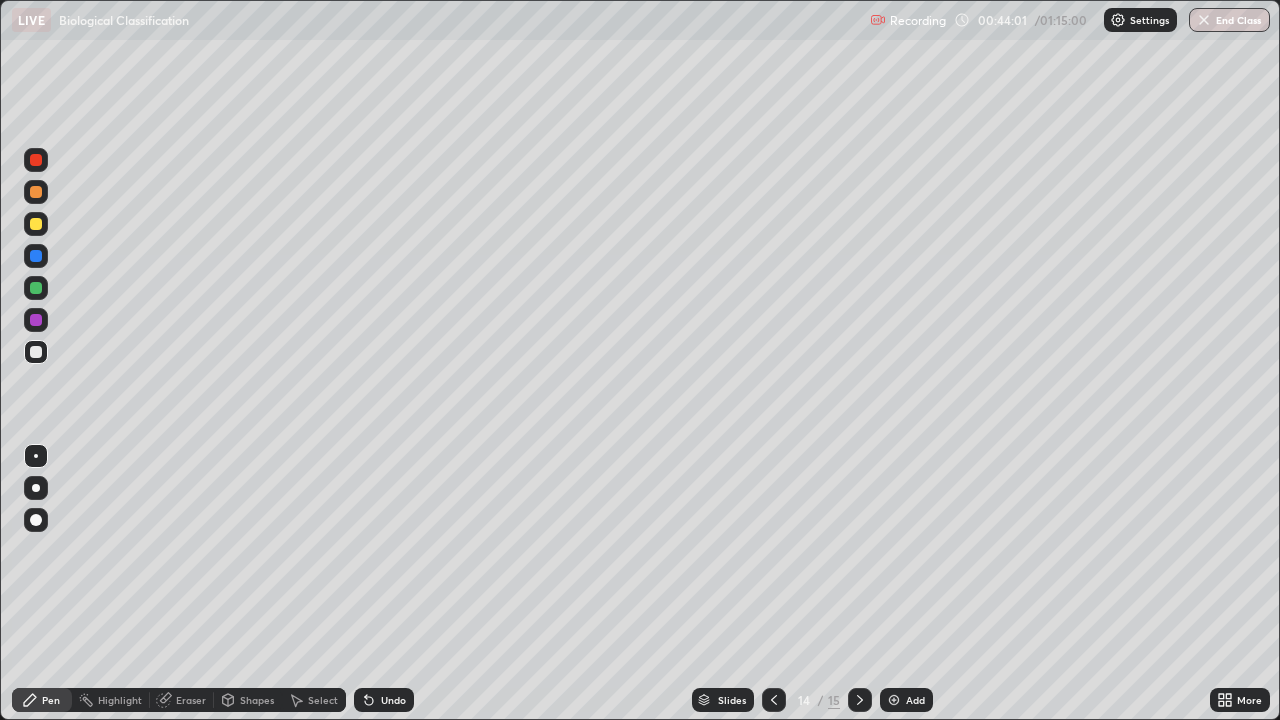 click at bounding box center (36, 224) 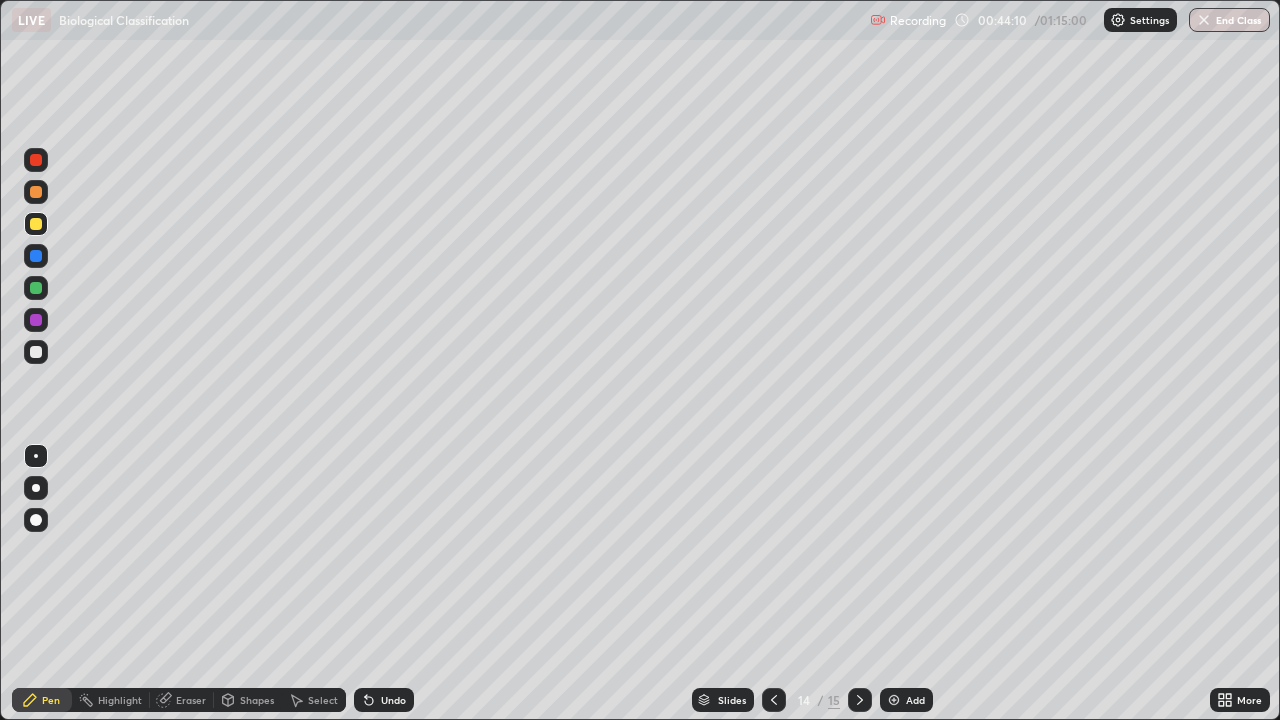 click at bounding box center (36, 352) 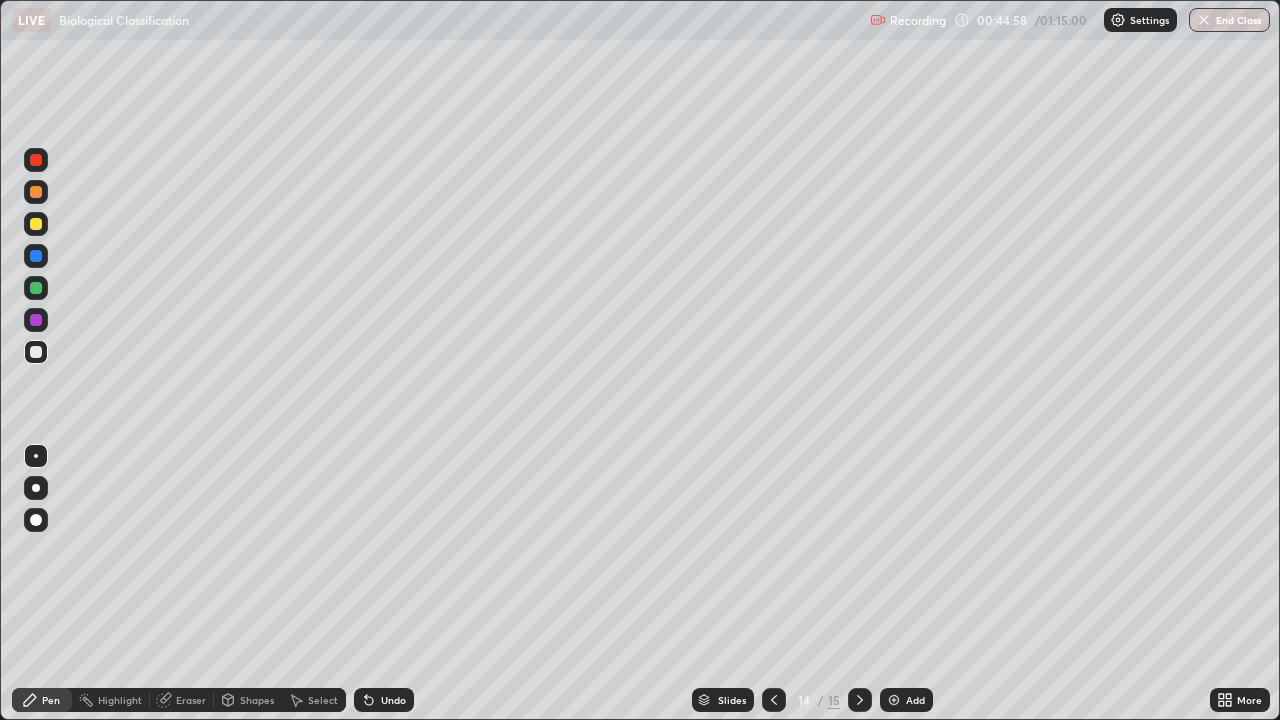 click at bounding box center (36, 288) 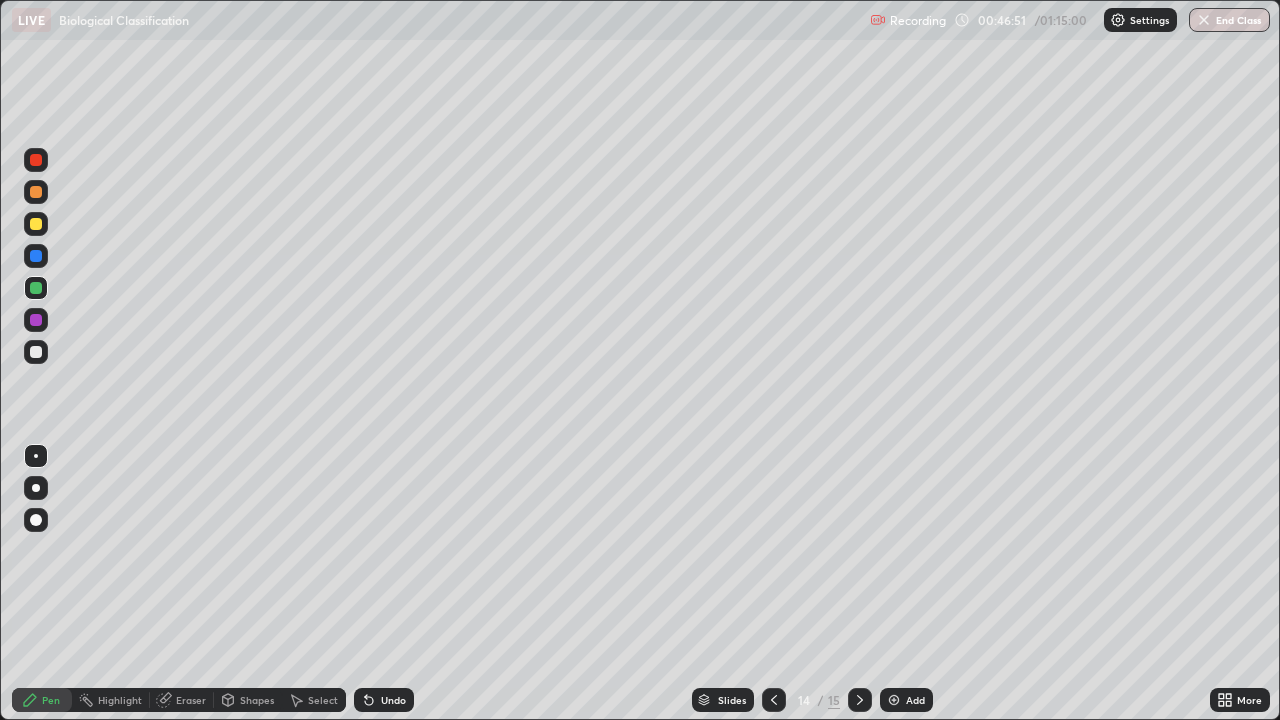 click on "Eraser" at bounding box center (191, 700) 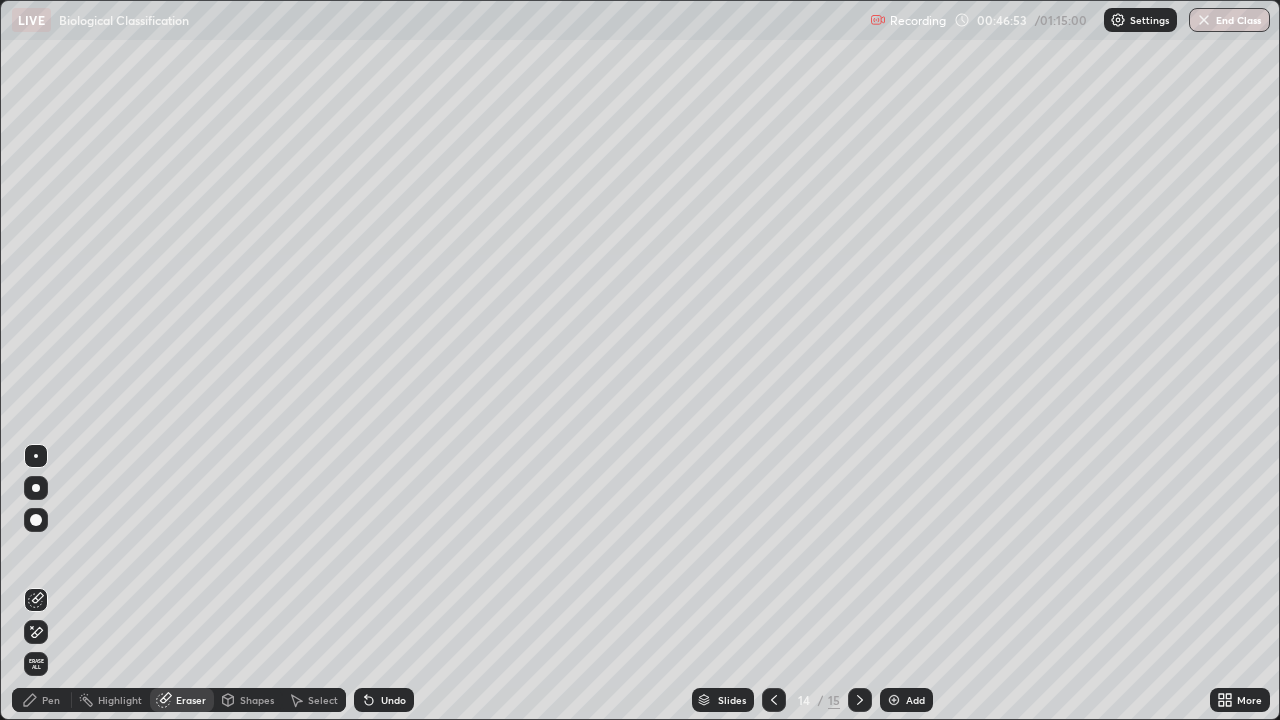 click on "Pen" at bounding box center [51, 700] 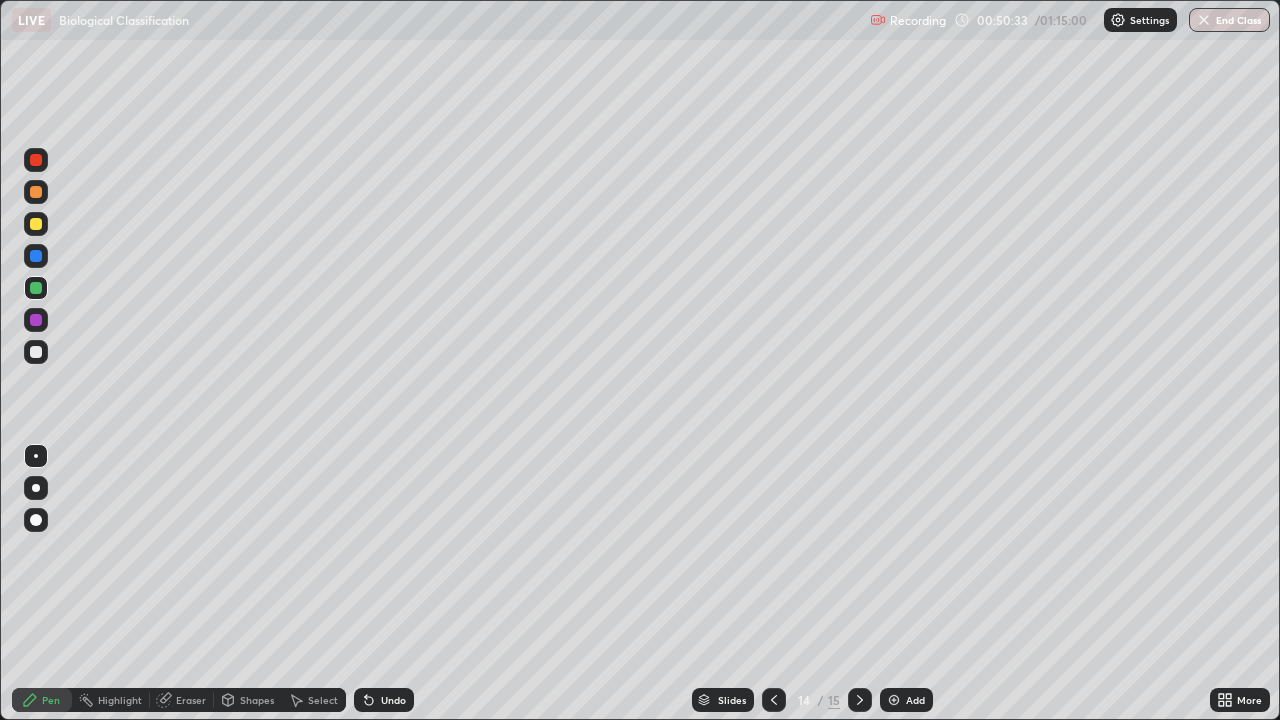click on "Eraser" at bounding box center (191, 700) 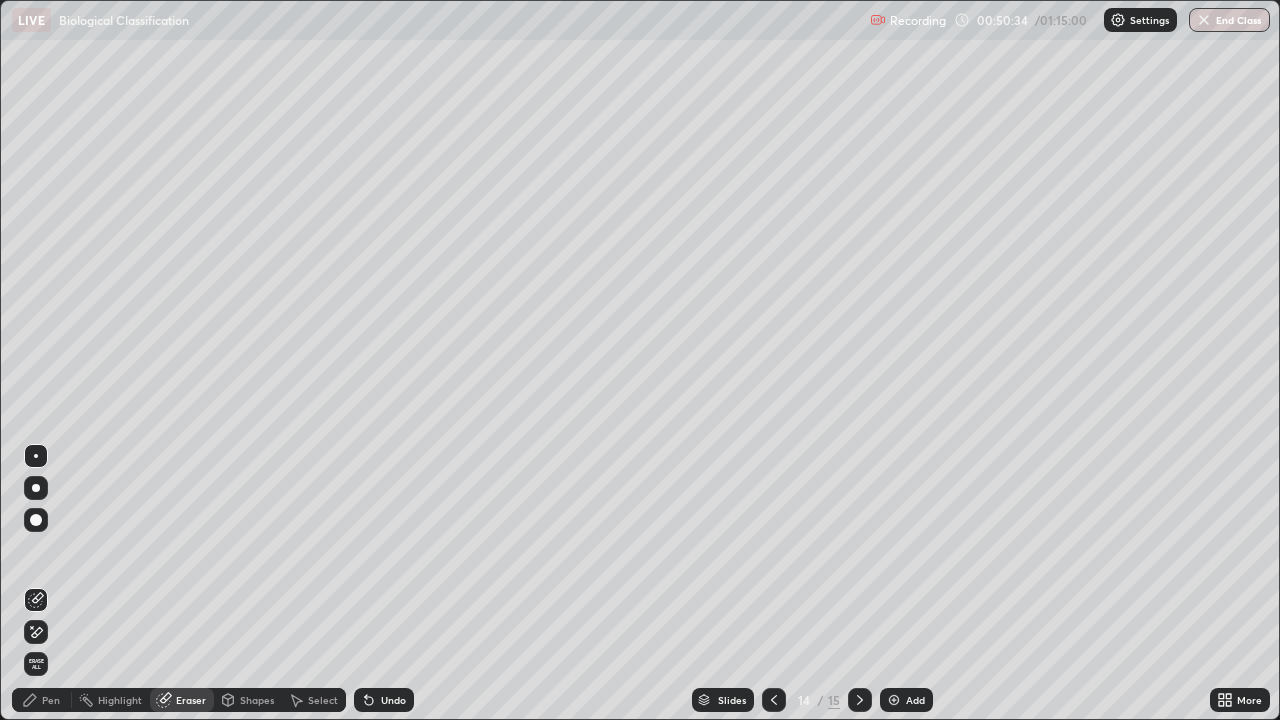 click on "Pen" at bounding box center (51, 700) 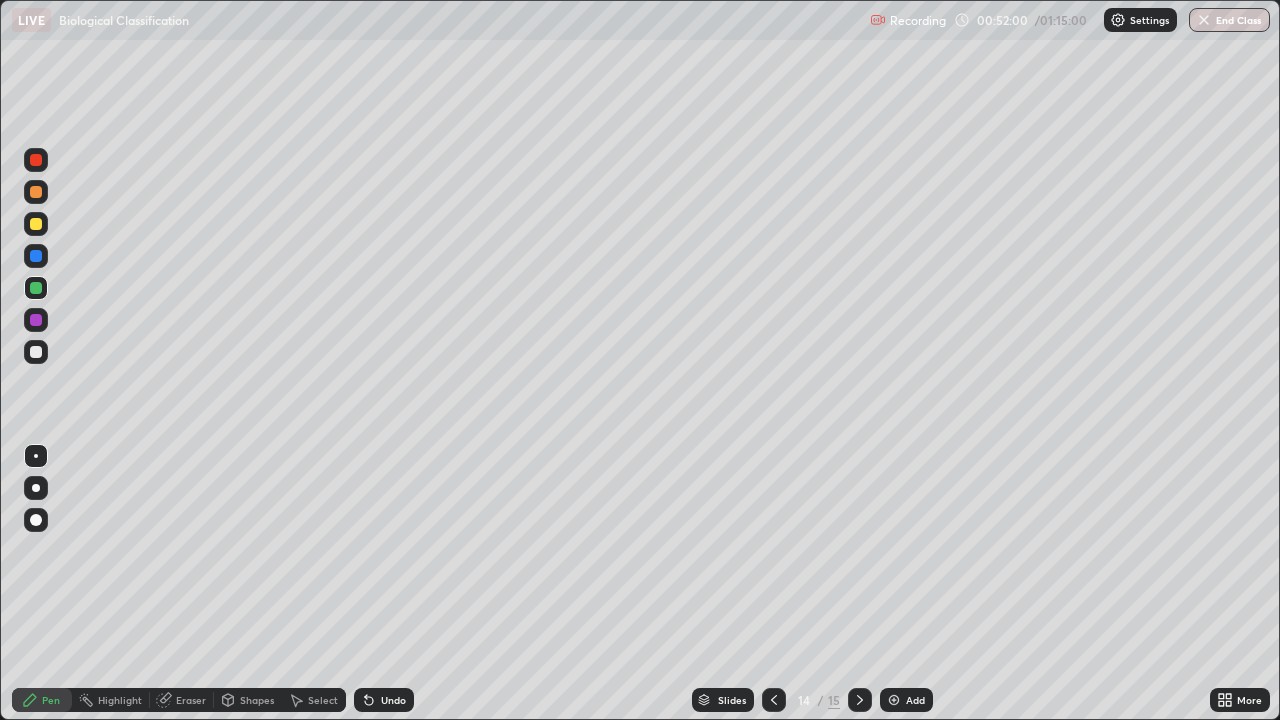 click on "End Class" at bounding box center (1229, 20) 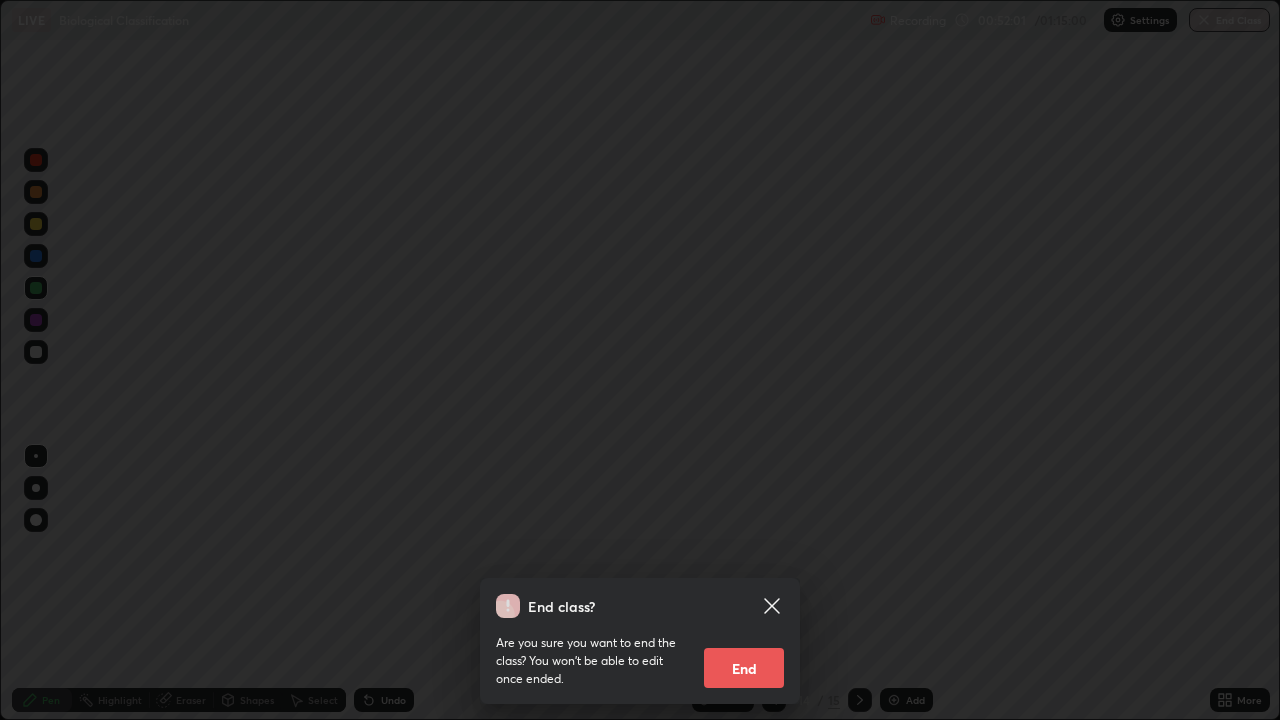 click on "End" at bounding box center (744, 668) 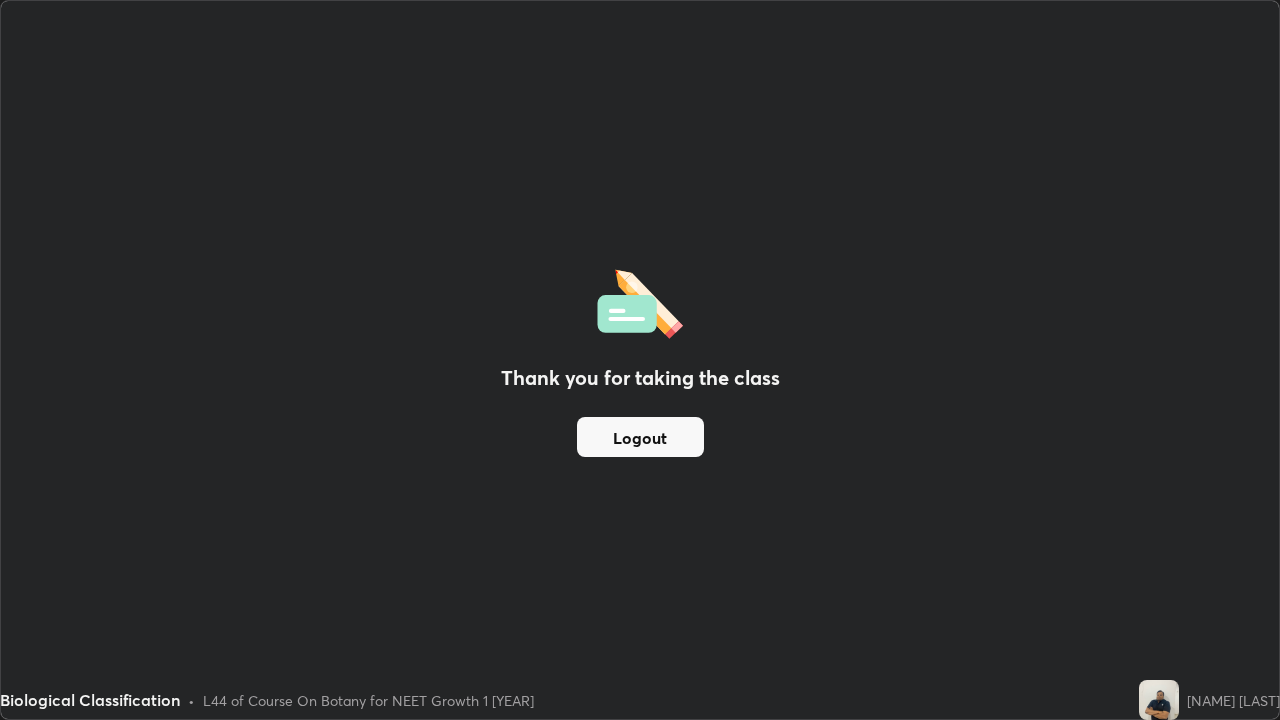 click on "Logout" at bounding box center [640, 437] 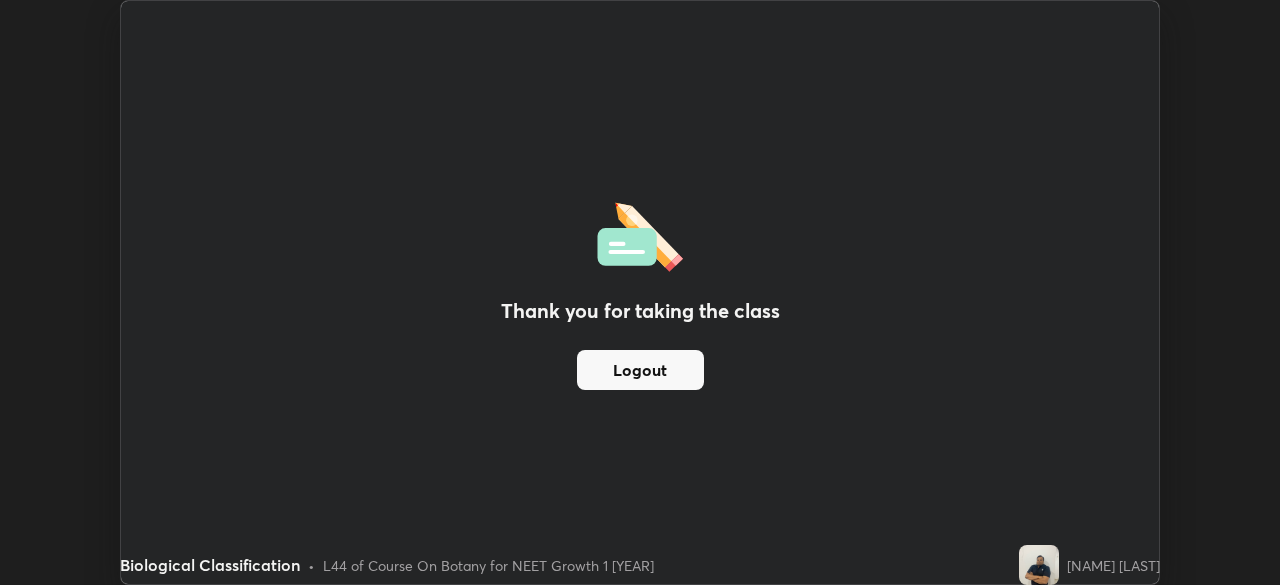 scroll, scrollTop: 585, scrollLeft: 1280, axis: both 